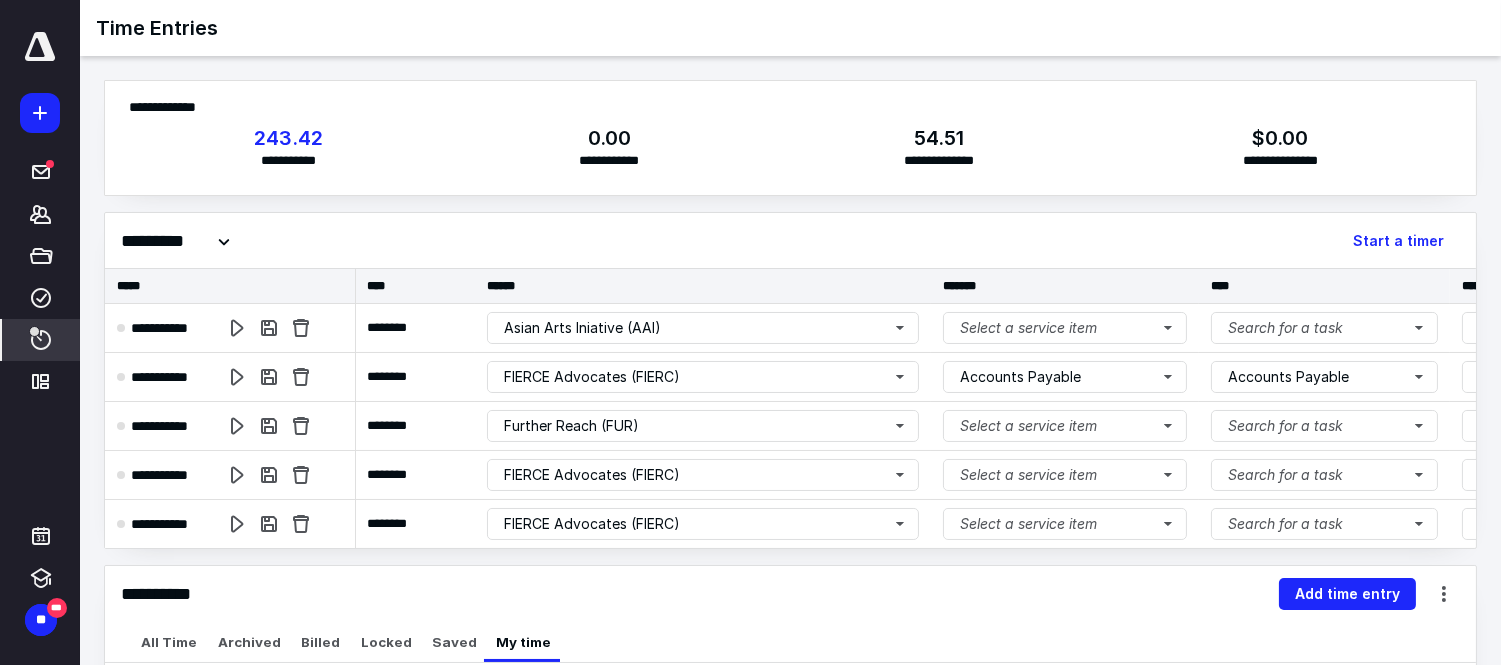 scroll, scrollTop: 0, scrollLeft: 0, axis: both 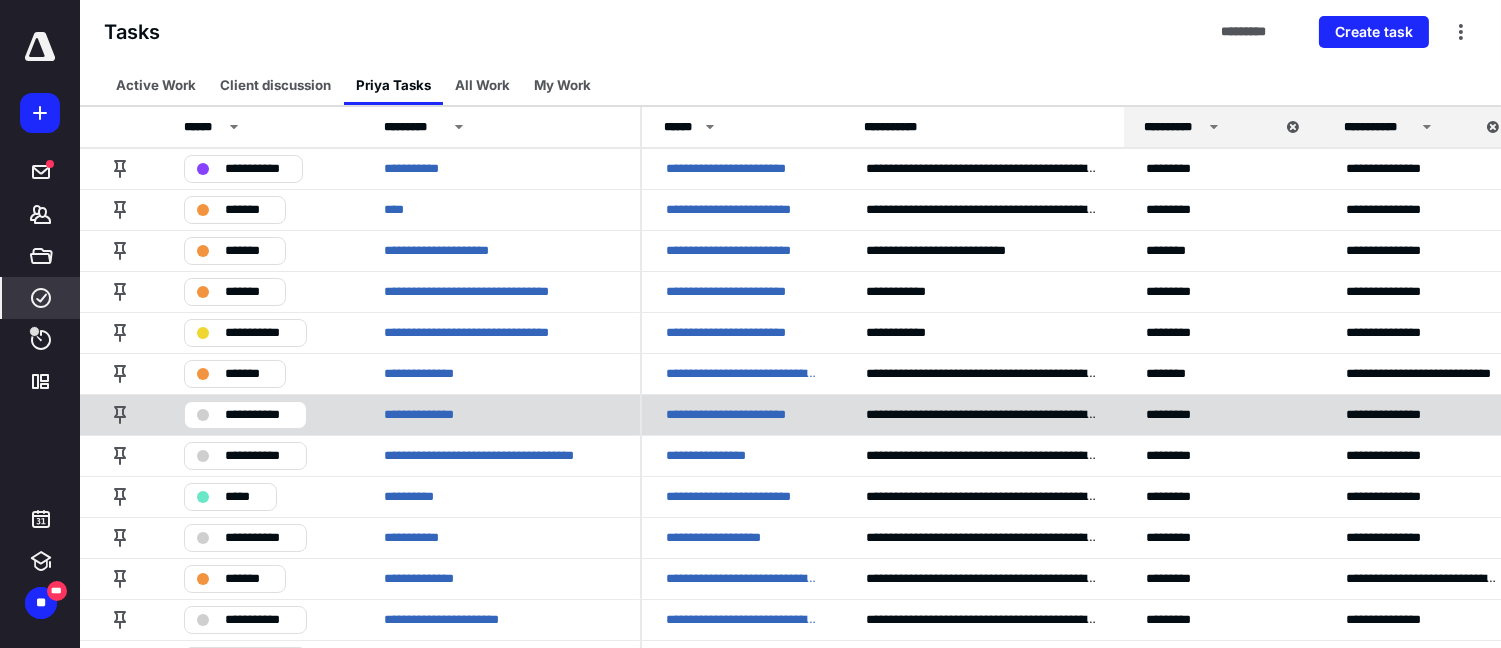 click on "**********" at bounding box center (259, 414) 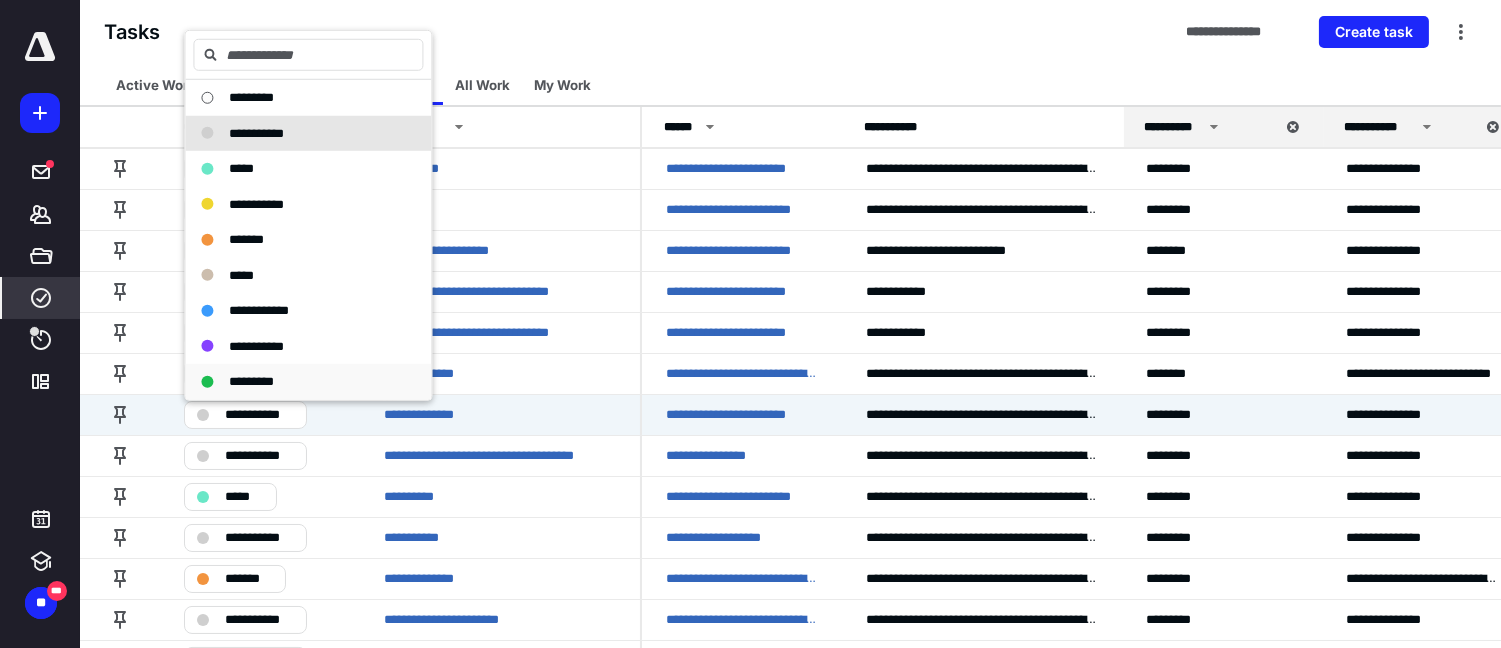 click on "*********" at bounding box center (251, 381) 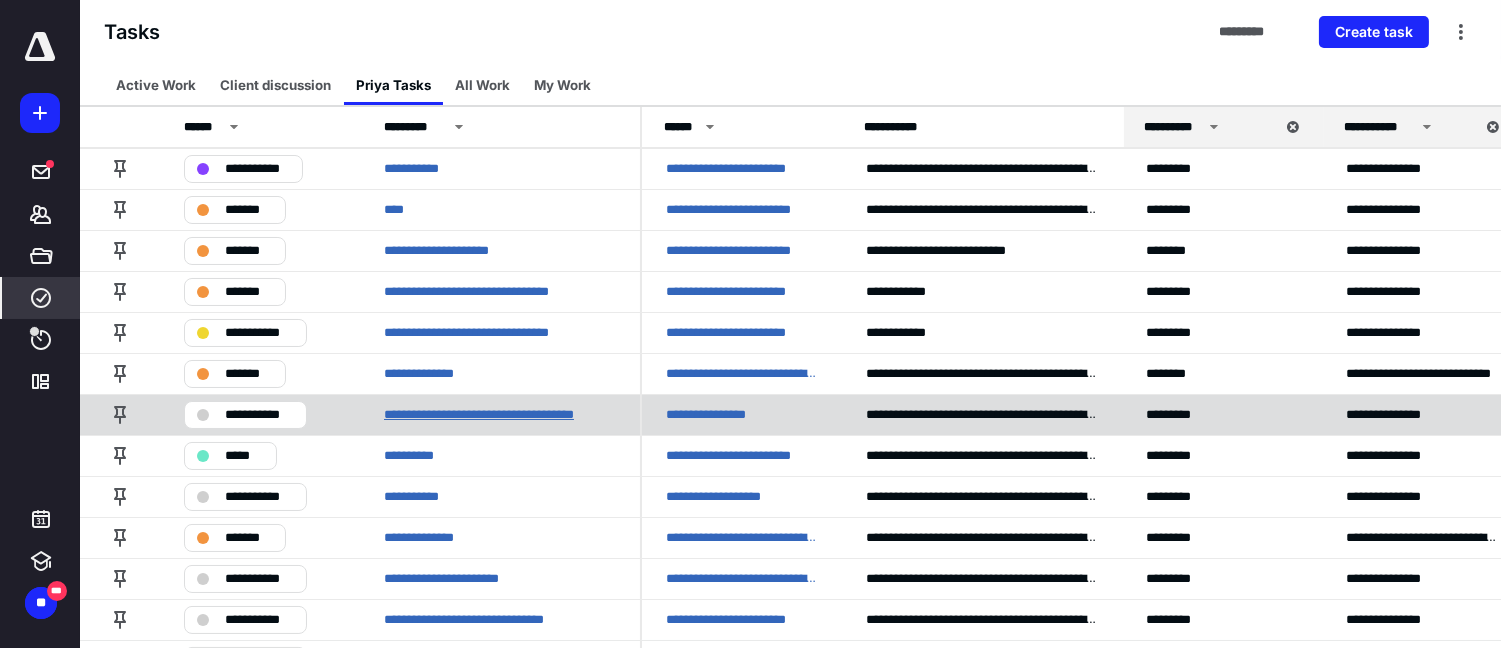 click on "**********" at bounding box center [500, 414] 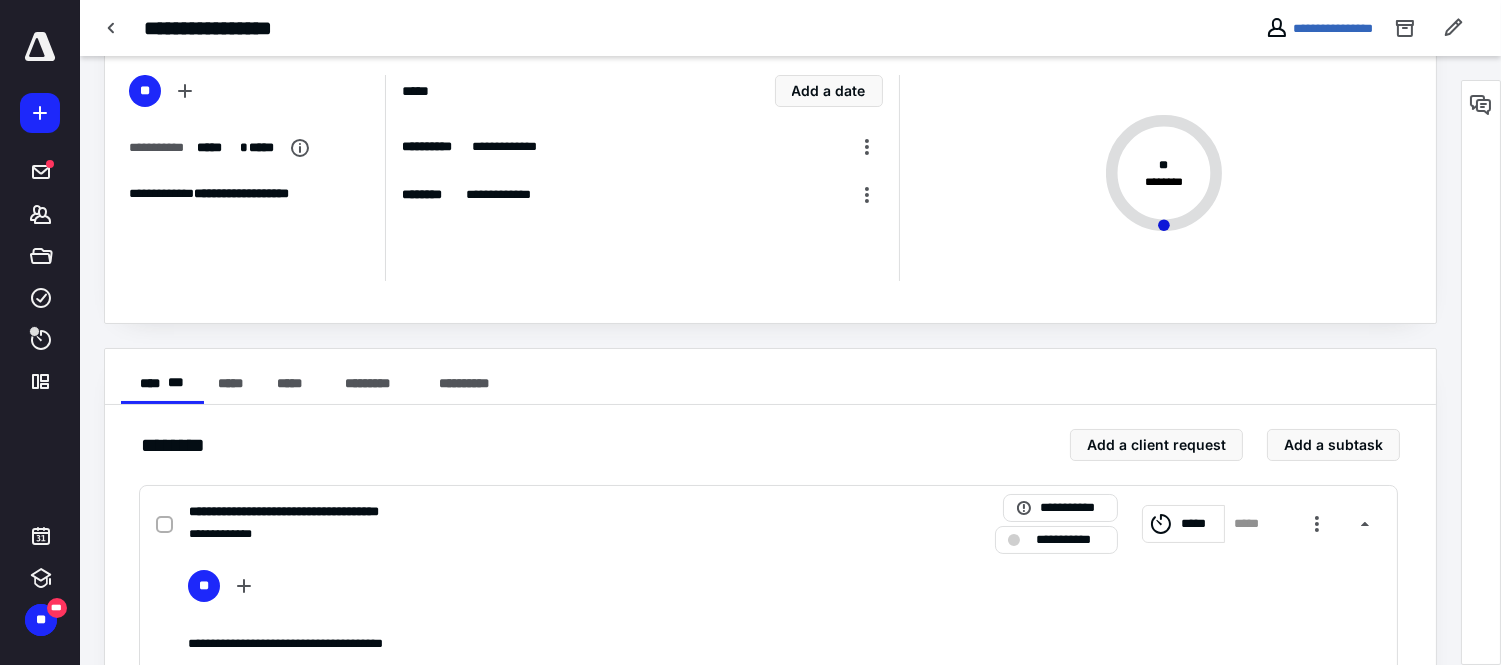 scroll, scrollTop: 440, scrollLeft: 0, axis: vertical 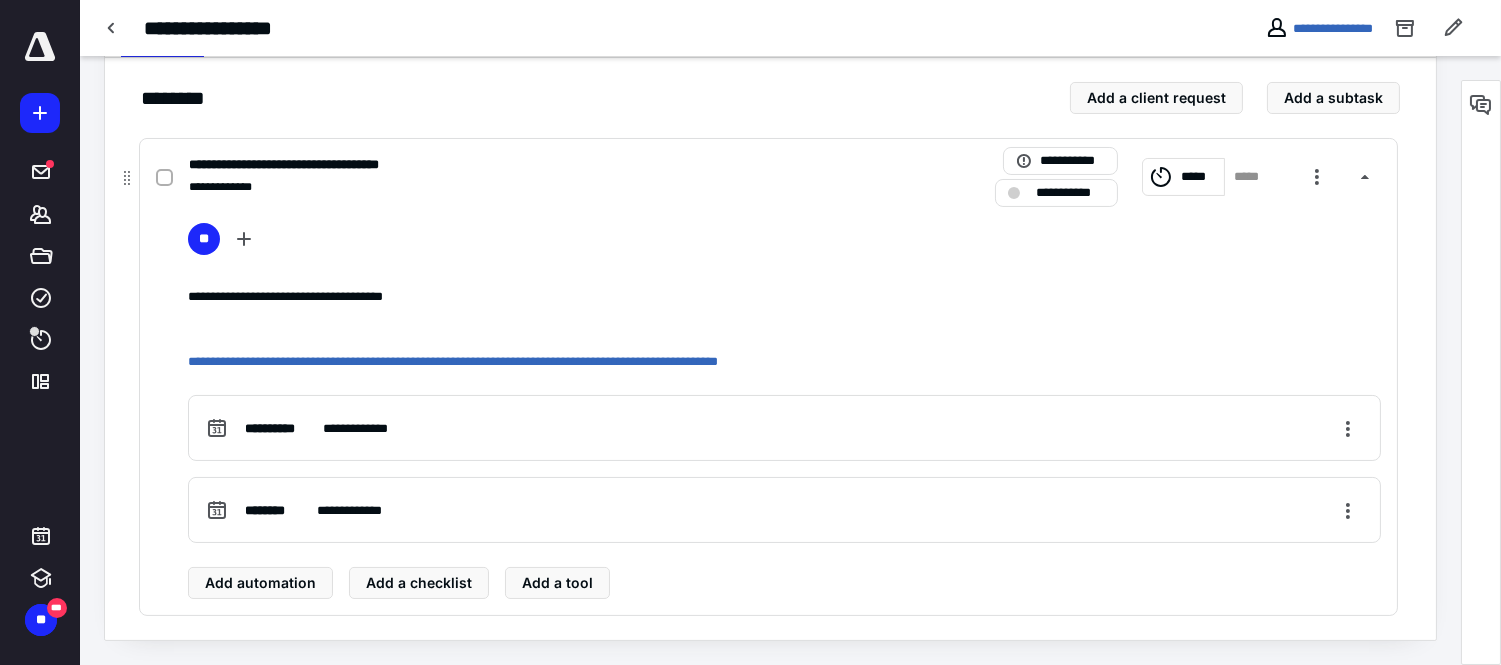 click on "*****" at bounding box center (1199, 176) 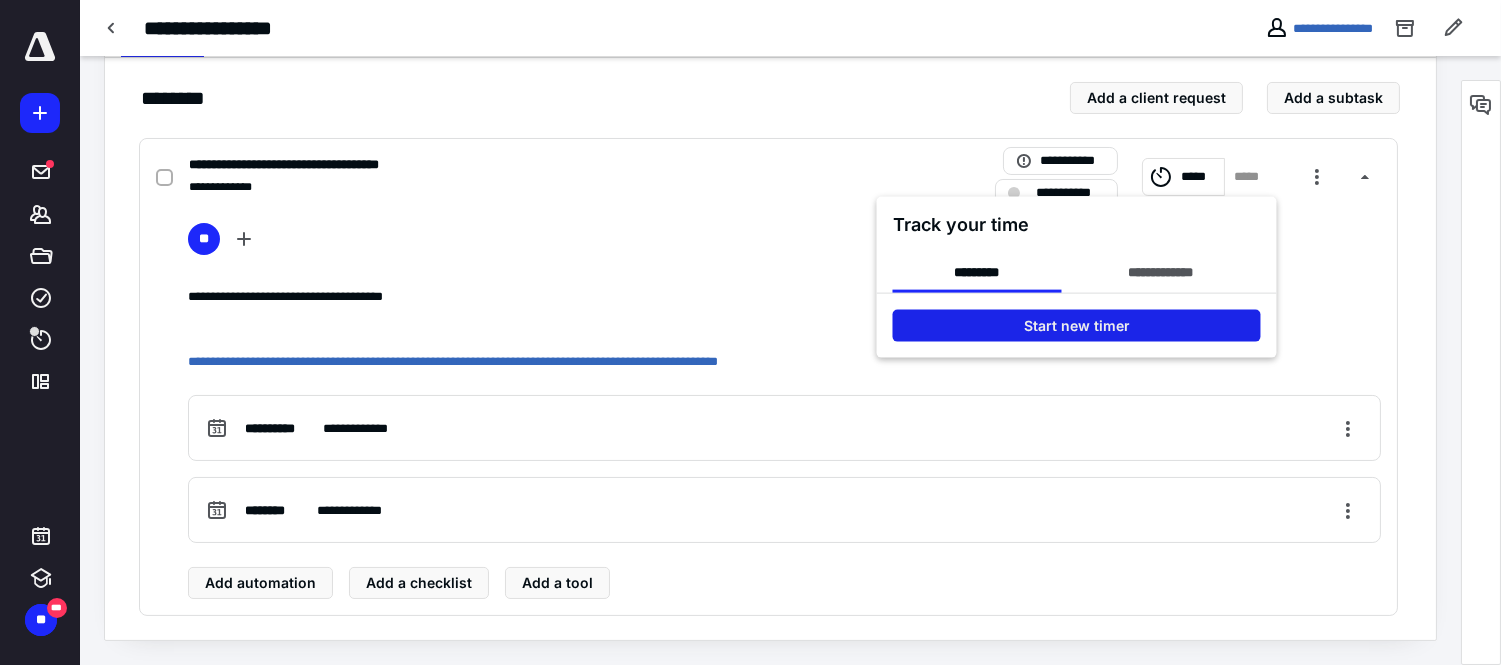click on "Start new timer" at bounding box center [1077, 326] 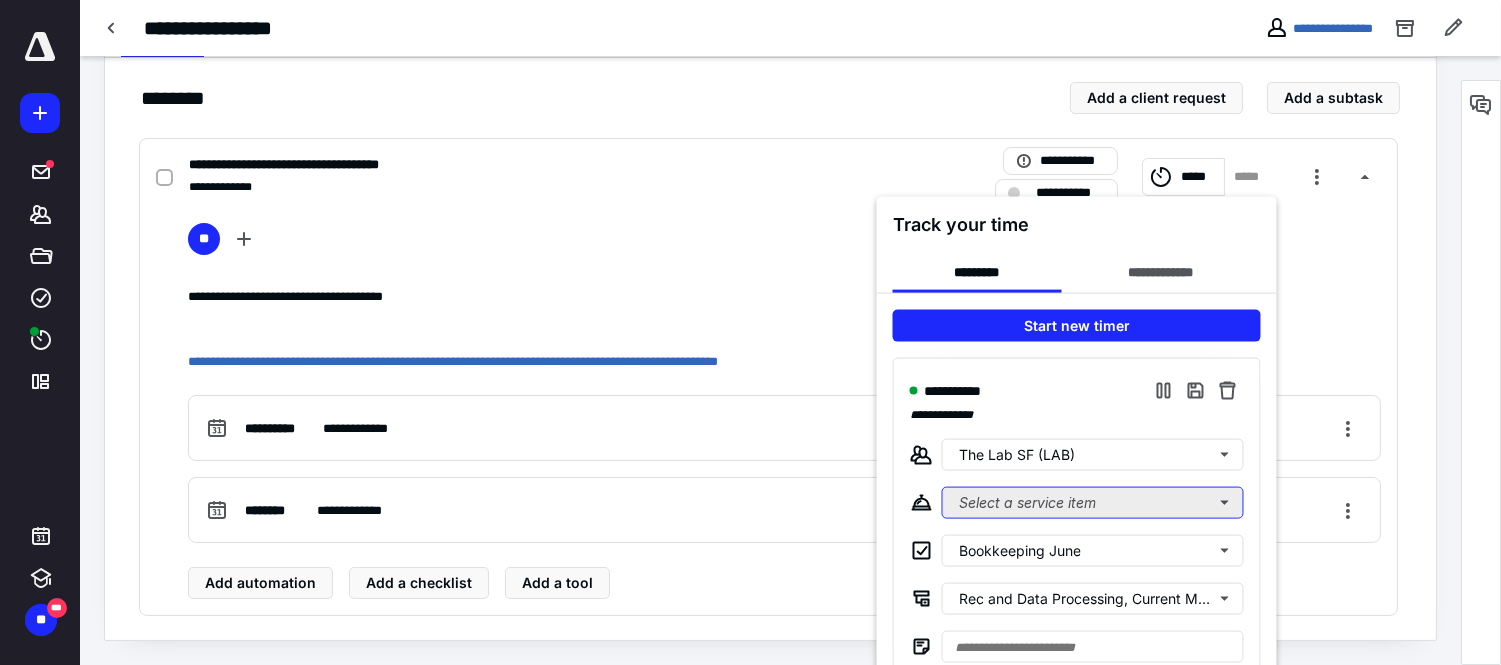 click on "Select a service item" at bounding box center [1093, 503] 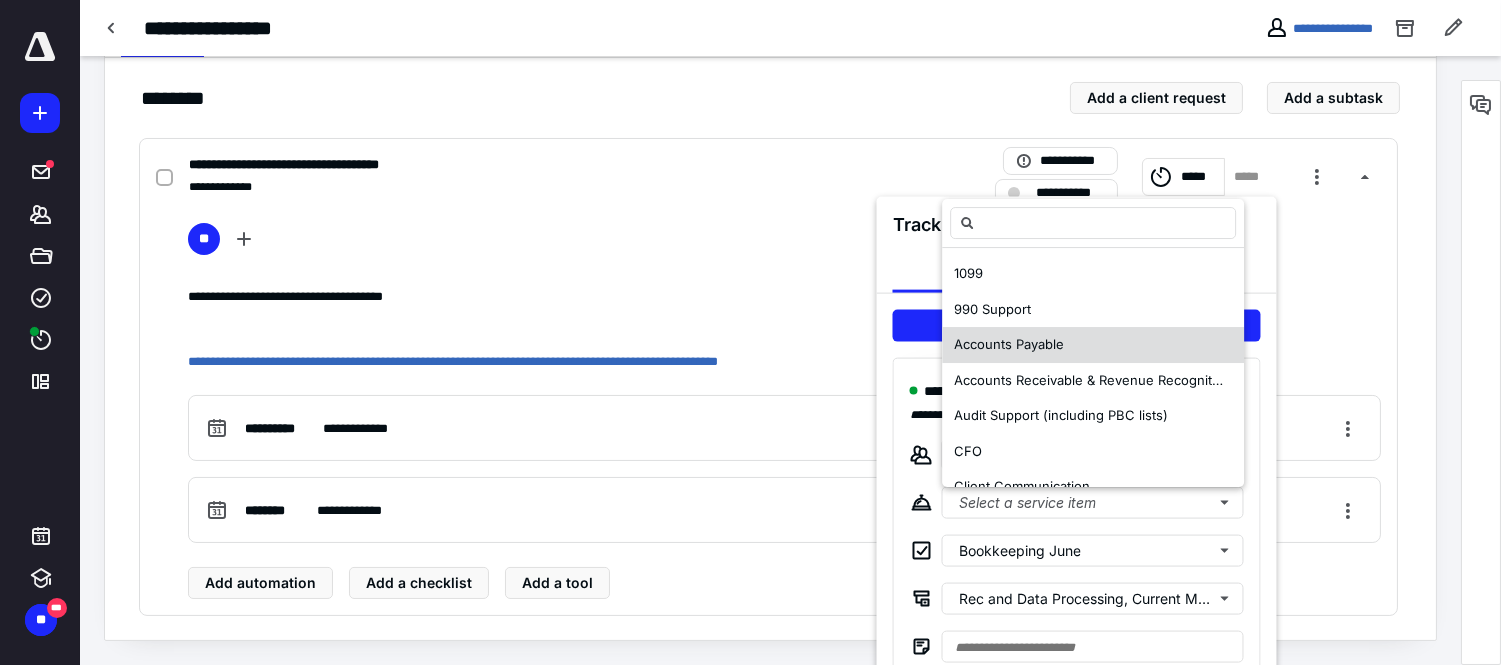 click on "Accounts Payable" at bounding box center (1093, 345) 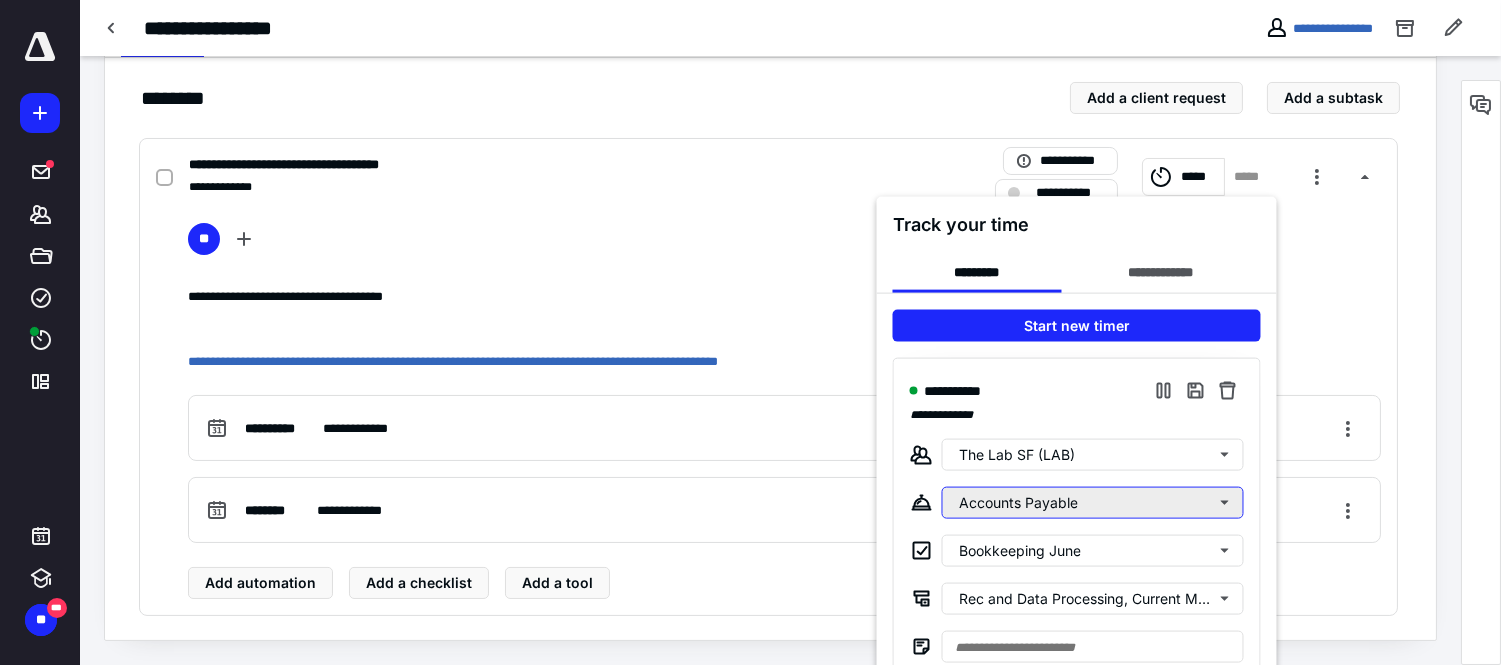 click on "Accounts Payable" at bounding box center (1093, 503) 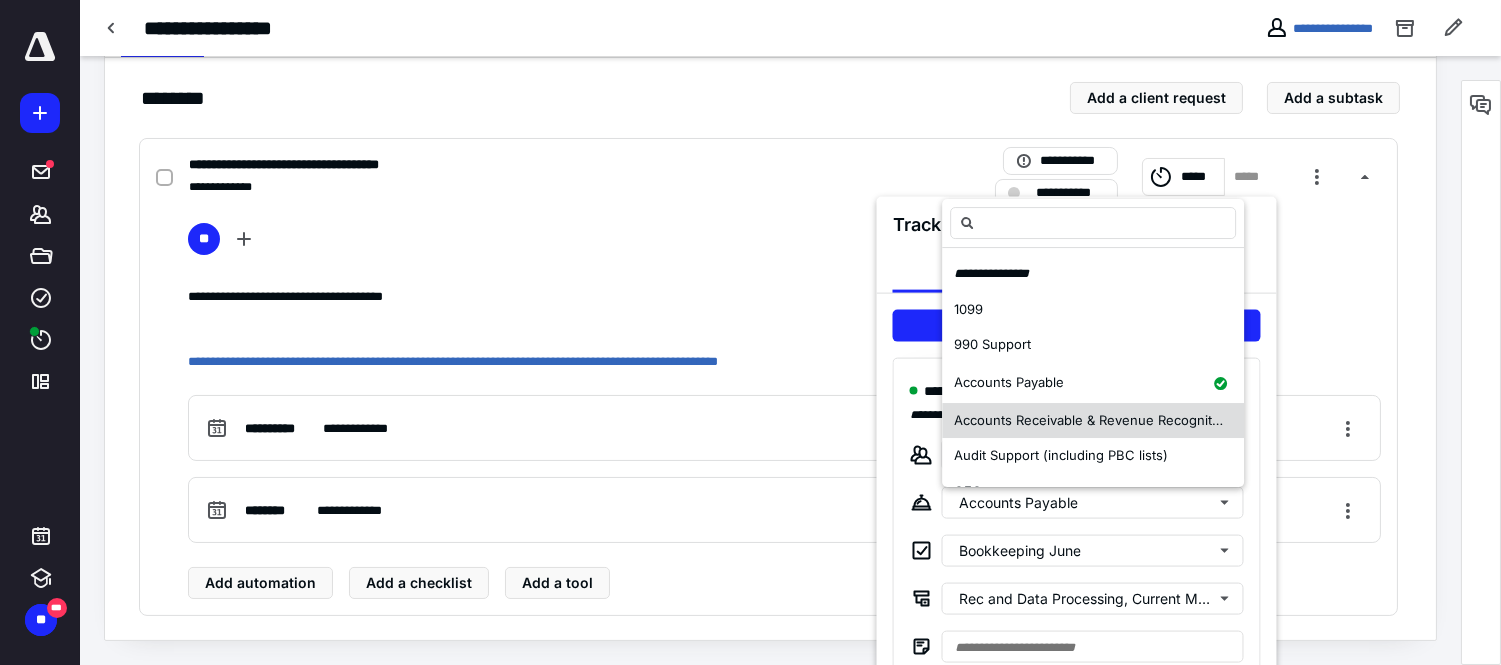 scroll, scrollTop: 222, scrollLeft: 0, axis: vertical 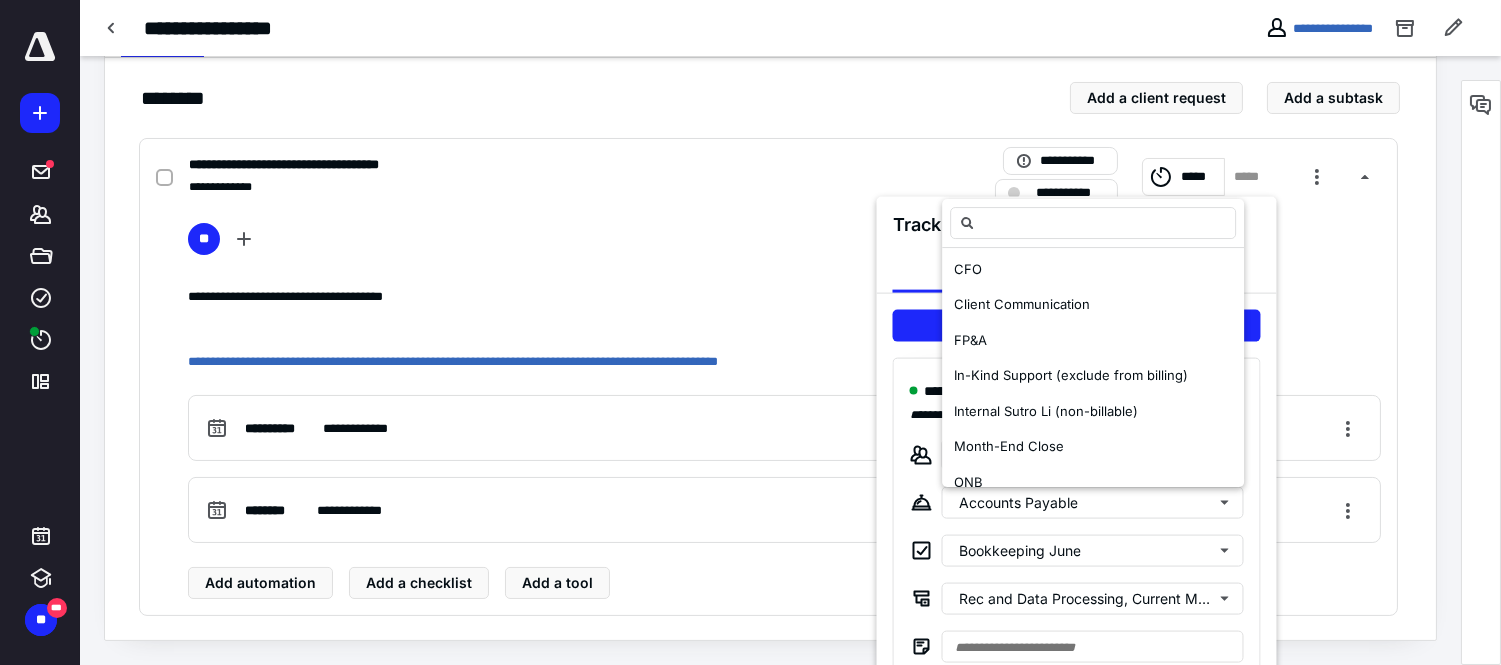 click on "Month-End Close" at bounding box center [1093, 447] 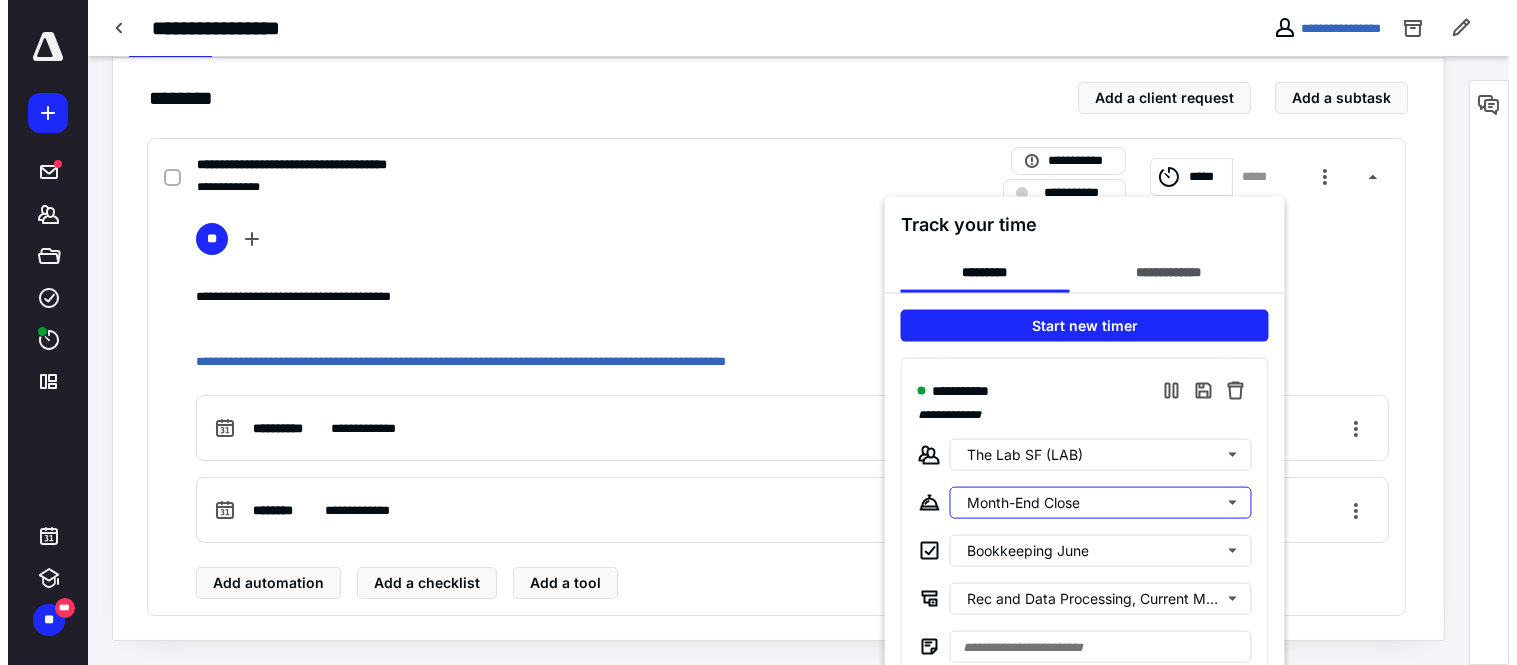 scroll, scrollTop: 0, scrollLeft: 0, axis: both 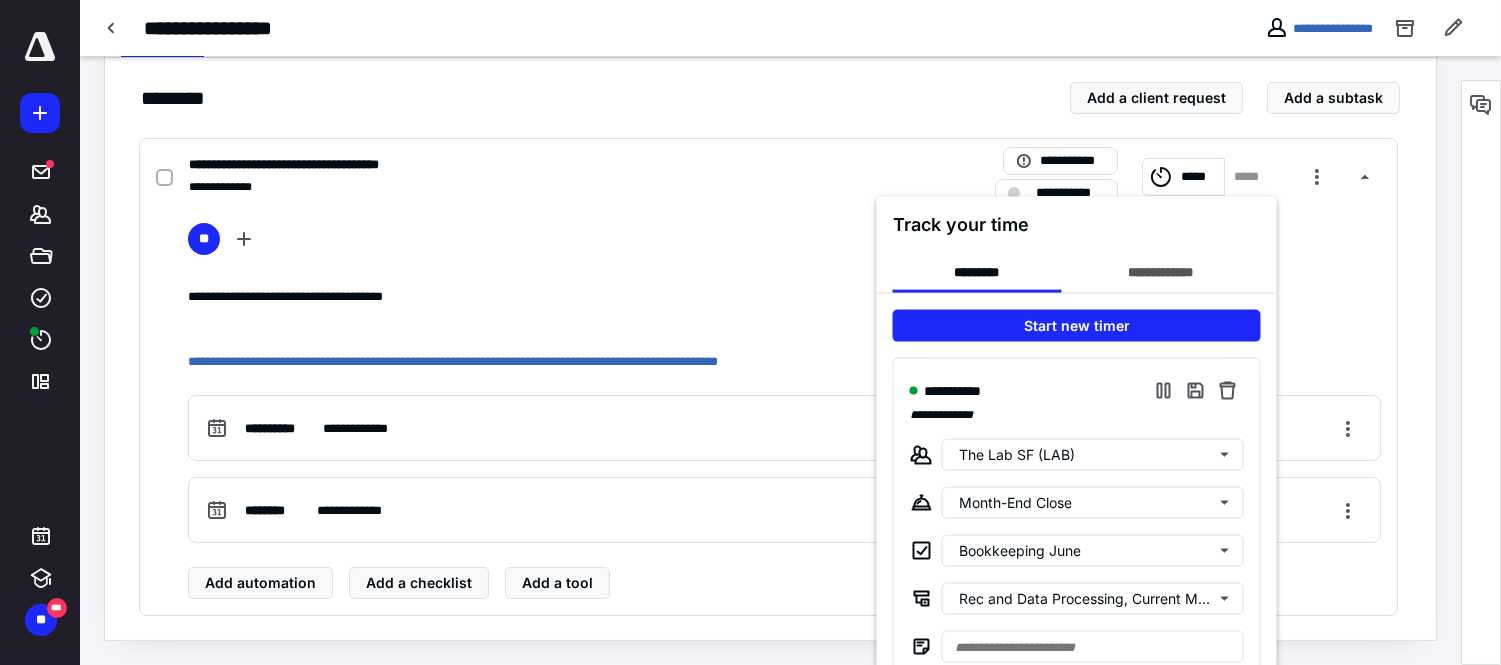 click at bounding box center [750, 332] 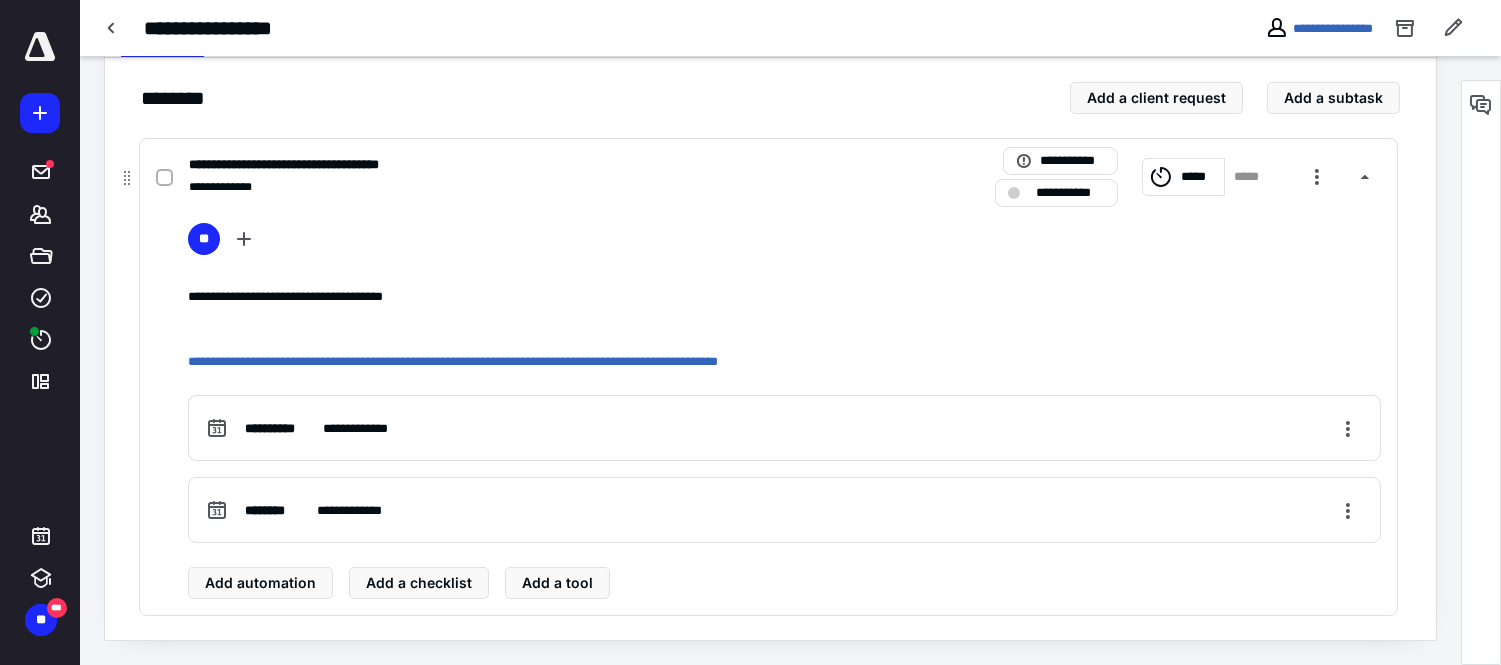 click on "*****" at bounding box center (1183, 177) 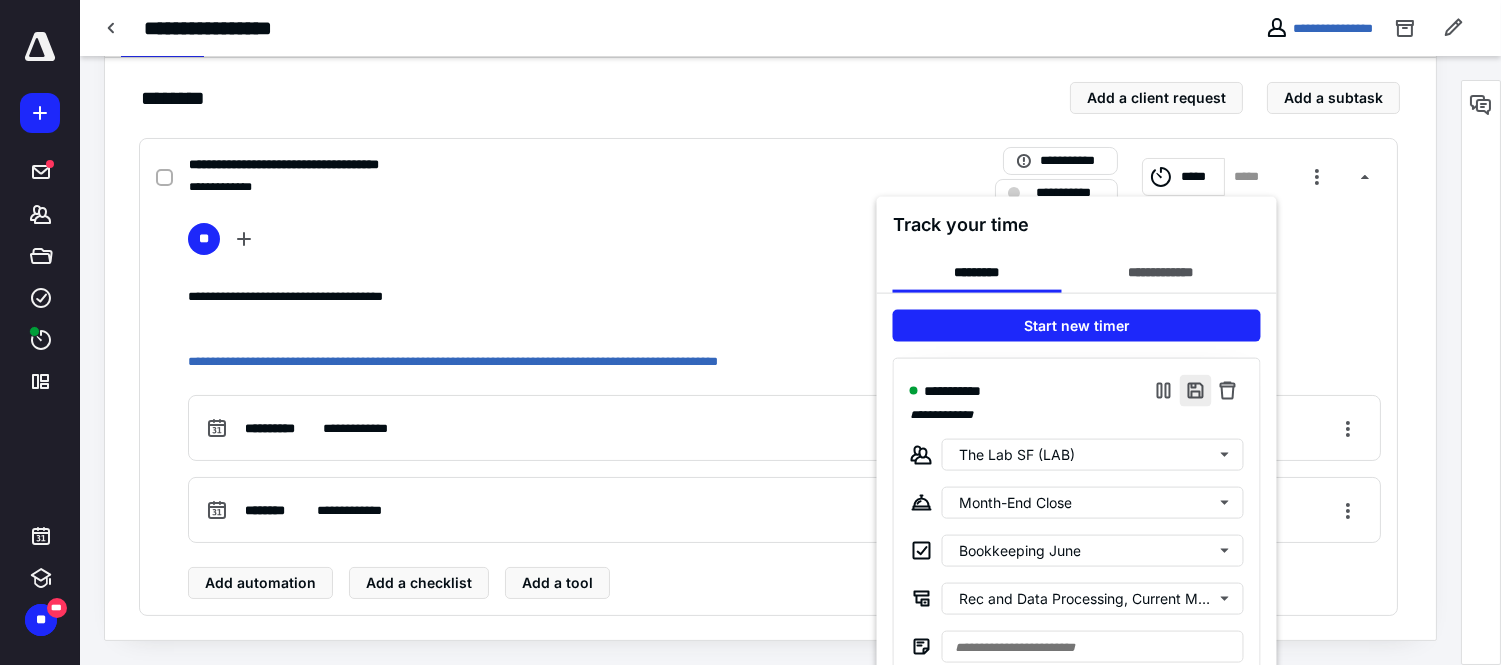 click at bounding box center [1196, 391] 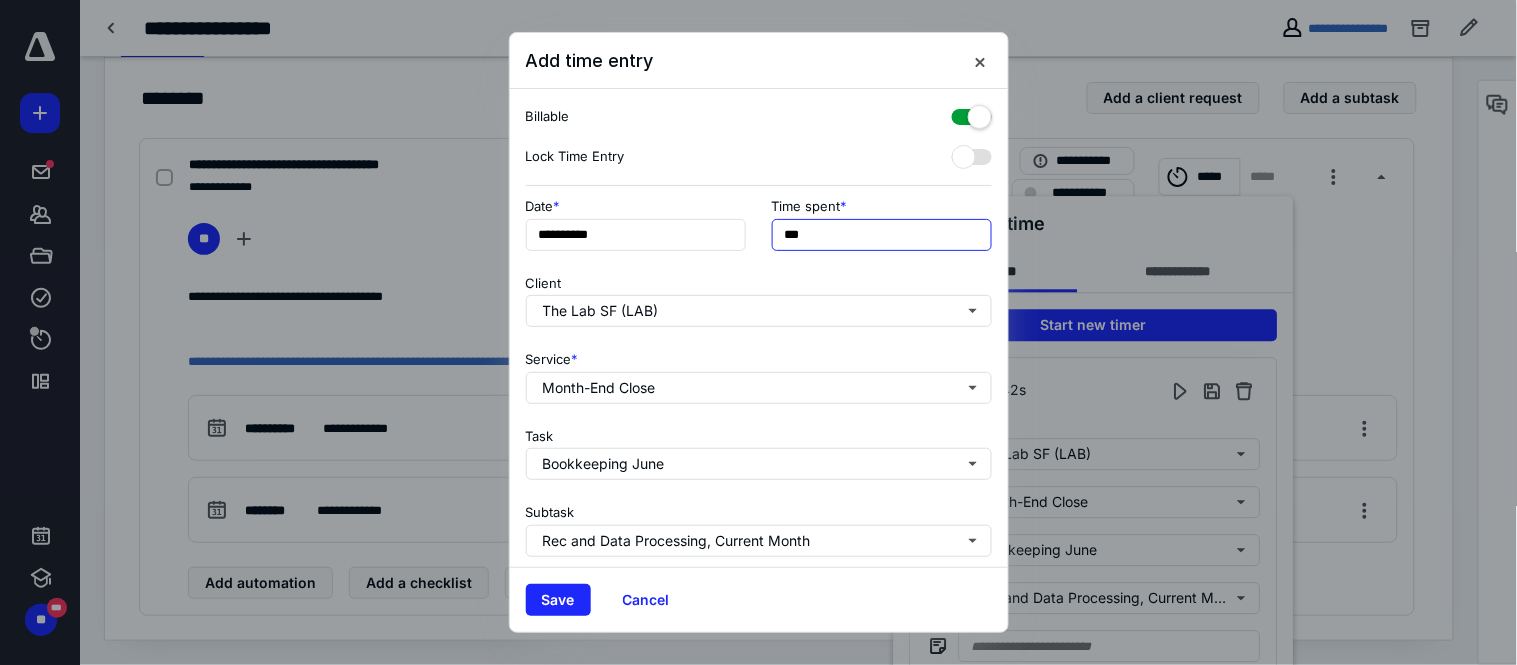 drag, startPoint x: 794, startPoint y: 237, endPoint x: 763, endPoint y: 237, distance: 31 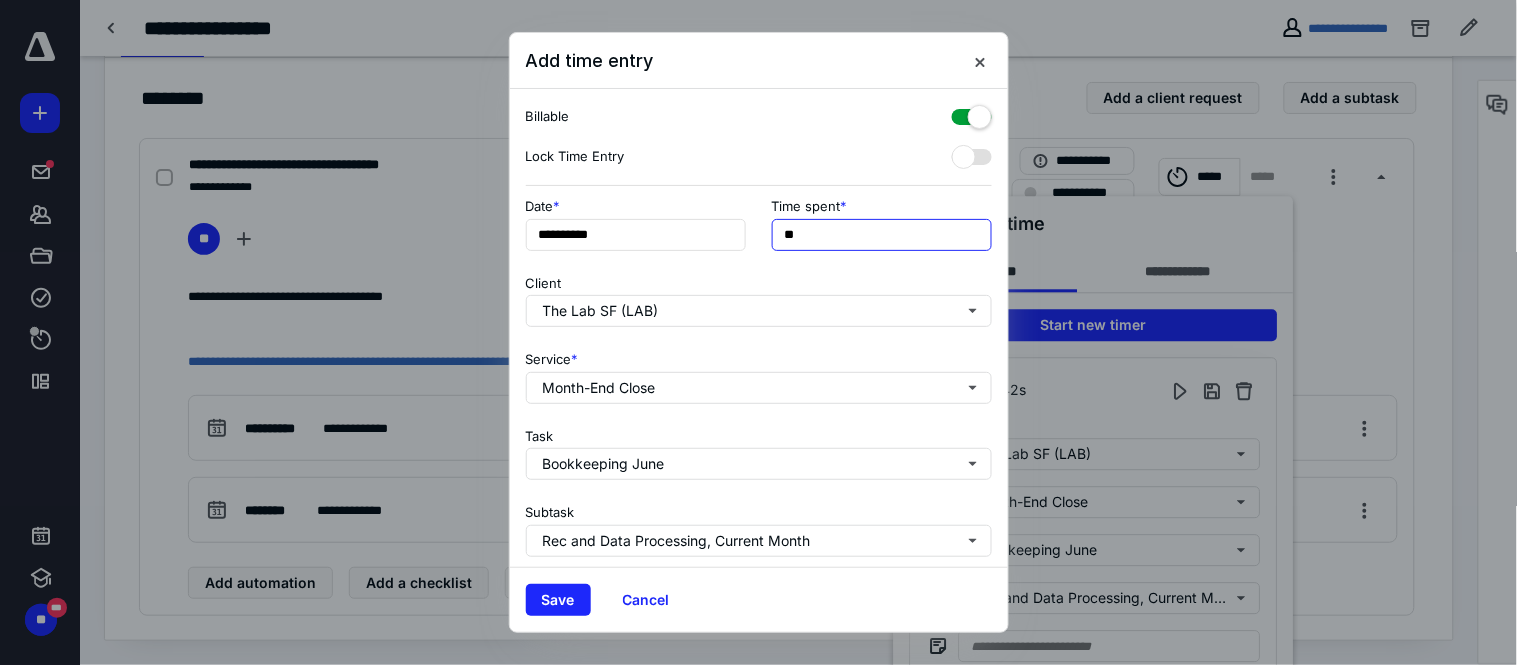 type on "**" 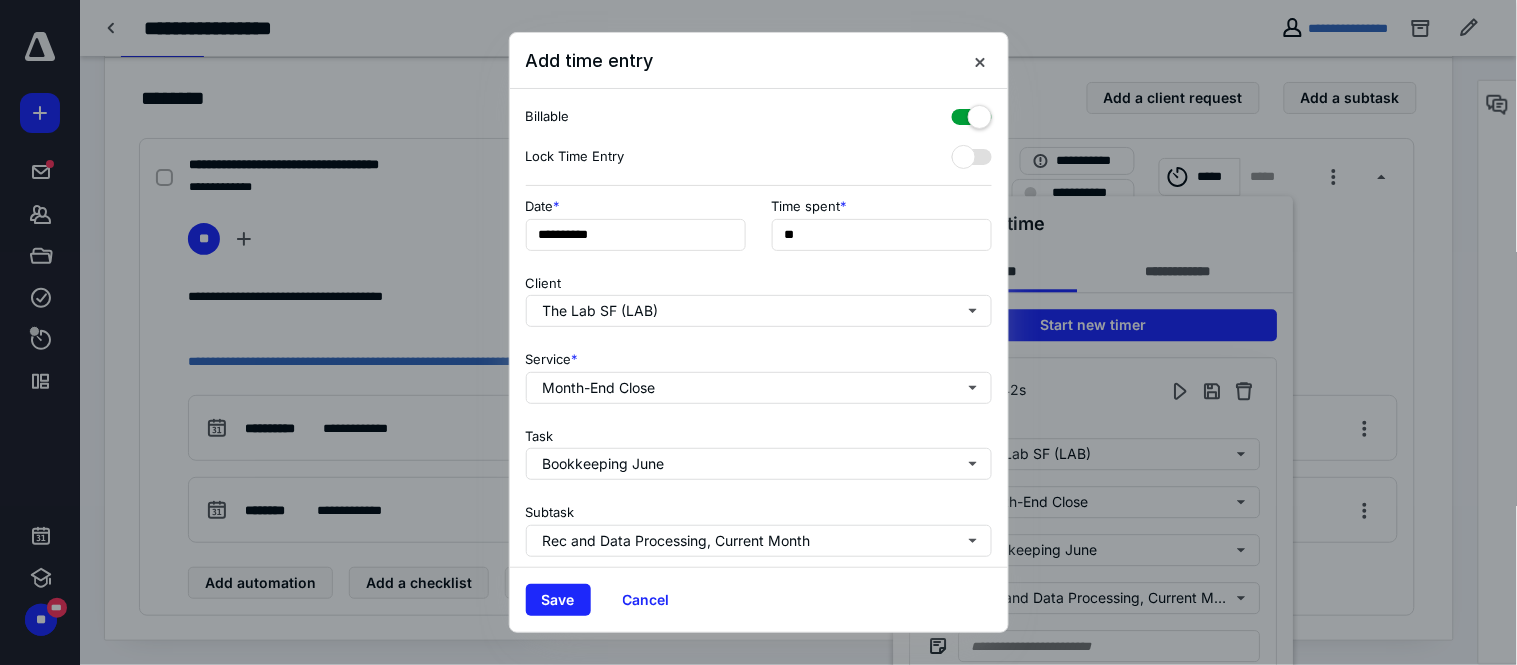 click on "Client The Lab SF (LAB)" at bounding box center (759, 297) 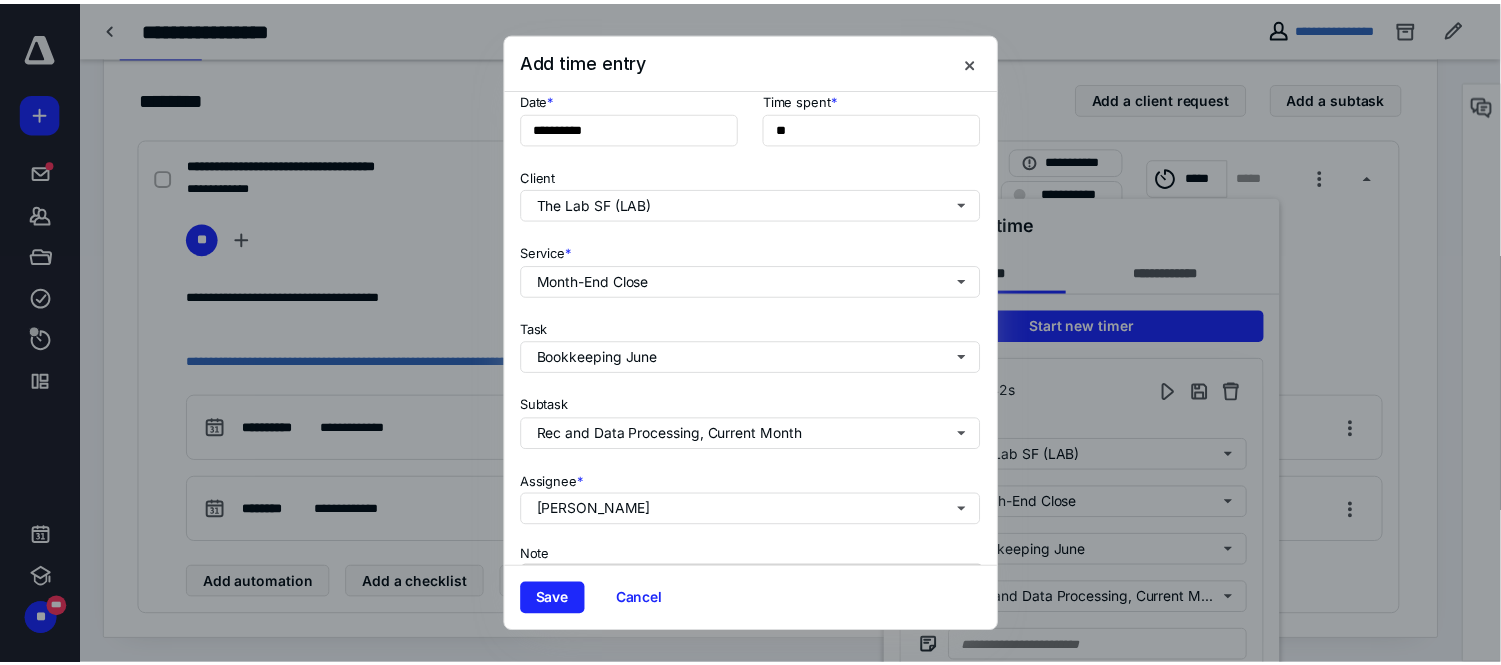 scroll, scrollTop: 236, scrollLeft: 0, axis: vertical 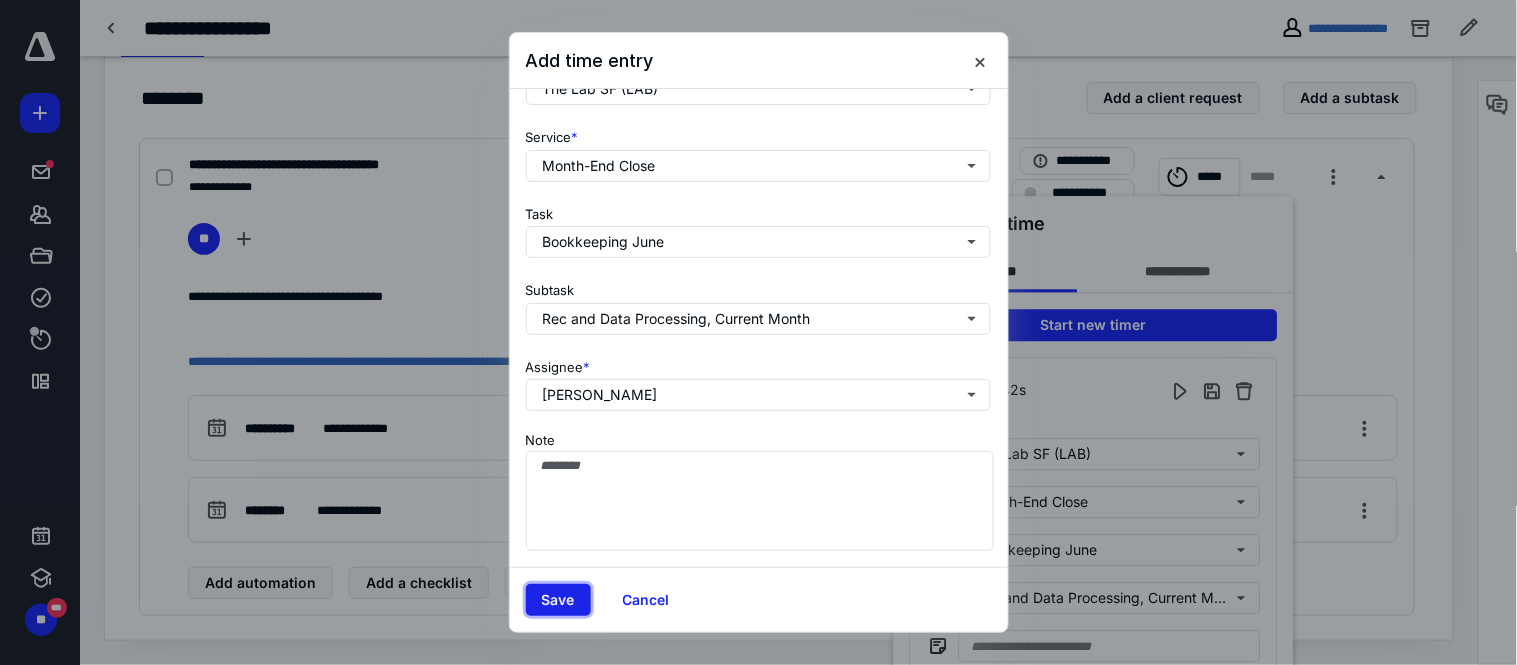 click on "Save" at bounding box center [558, 600] 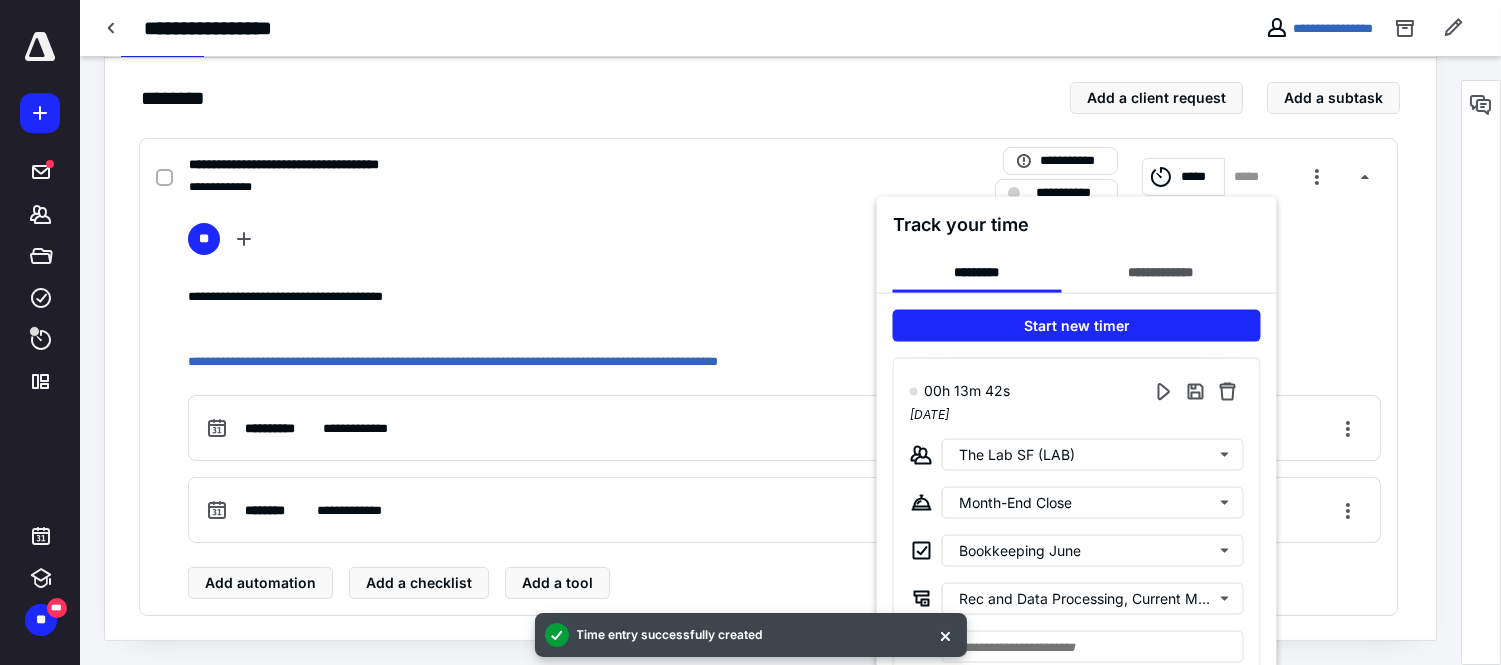 click at bounding box center [750, 332] 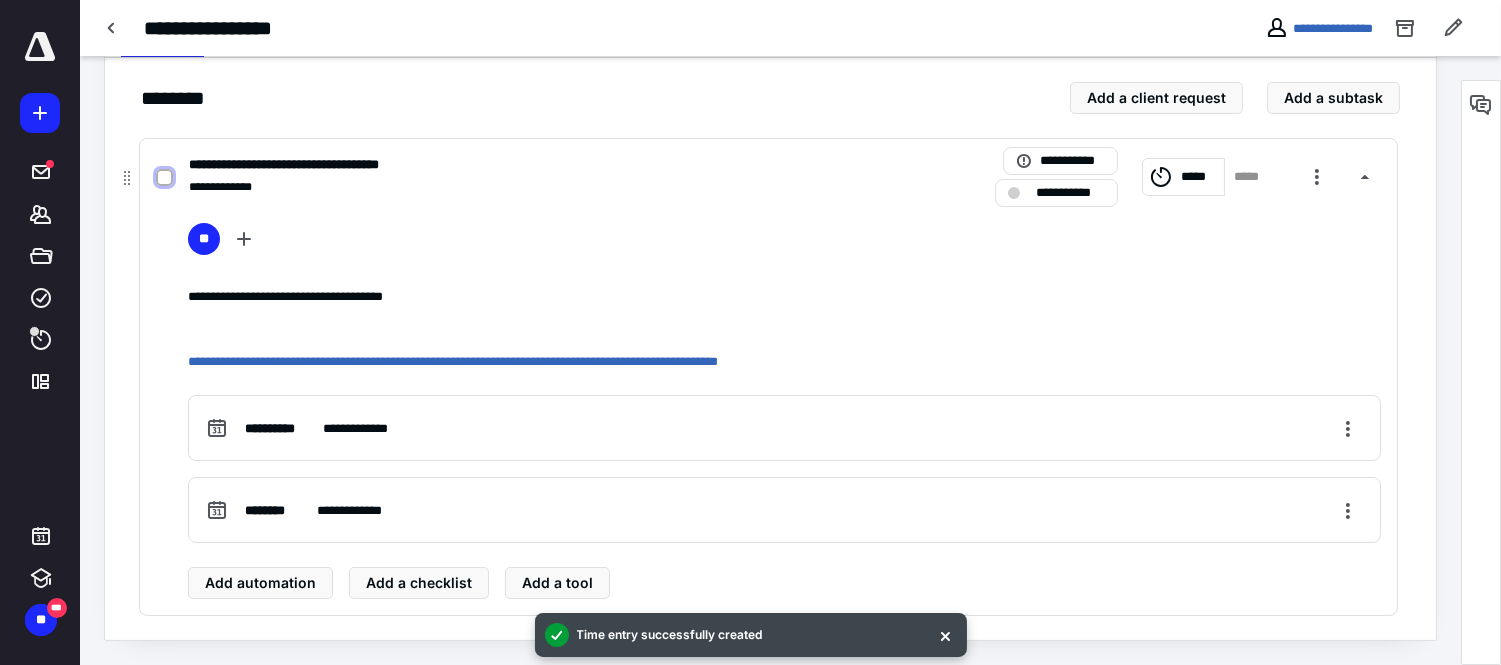 click at bounding box center [164, 178] 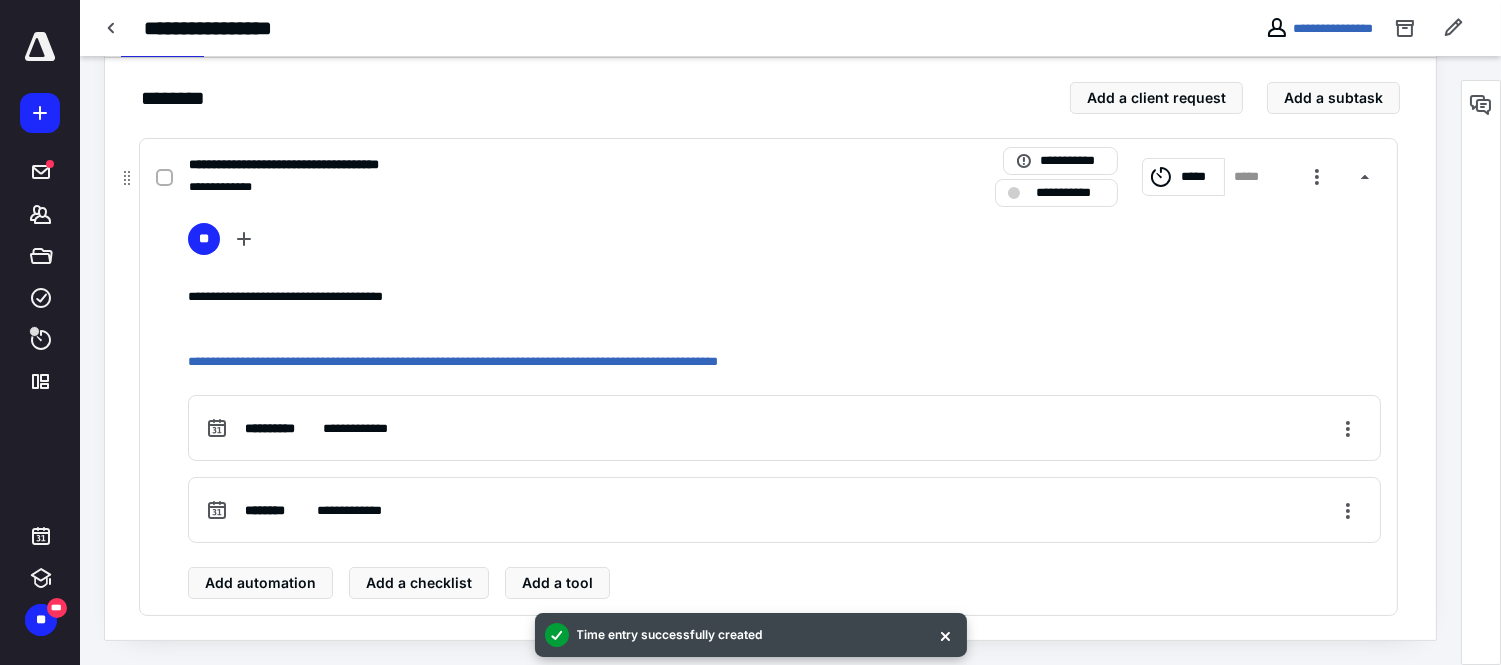 checkbox on "true" 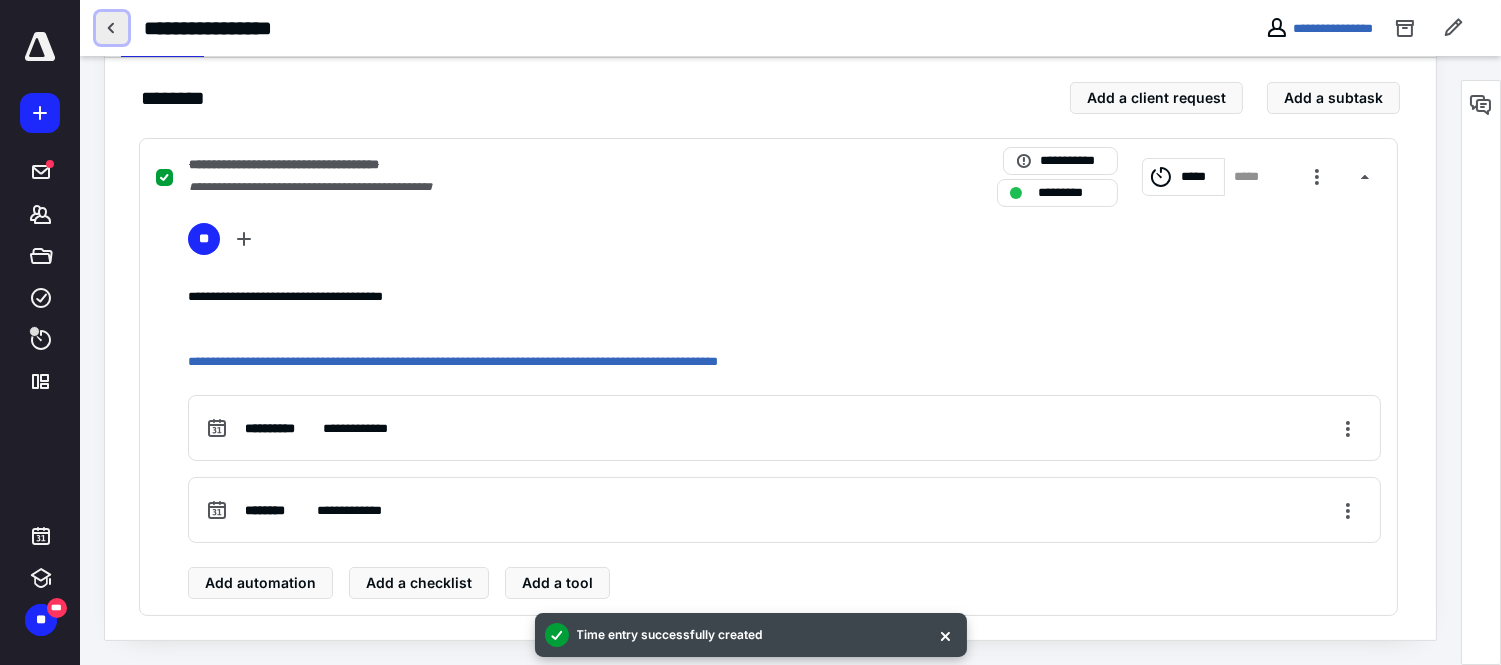 click at bounding box center [112, 28] 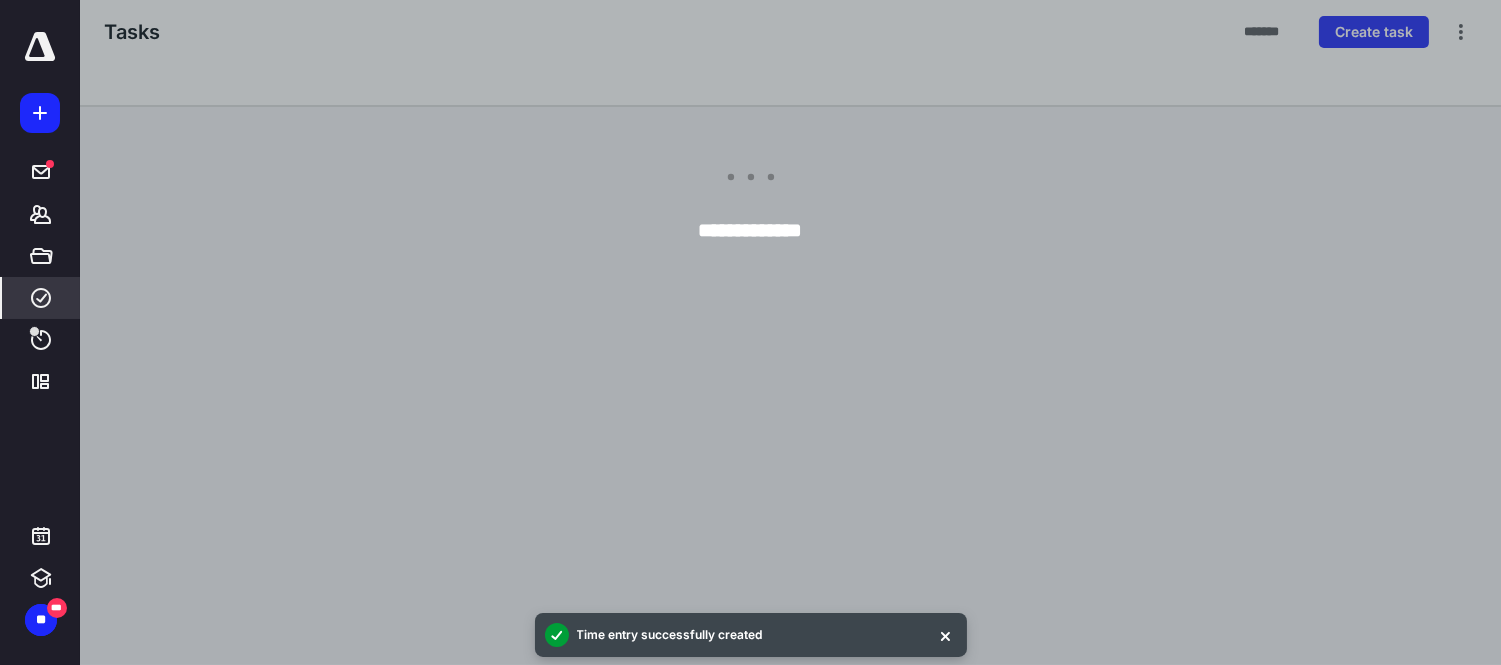 scroll, scrollTop: 0, scrollLeft: 0, axis: both 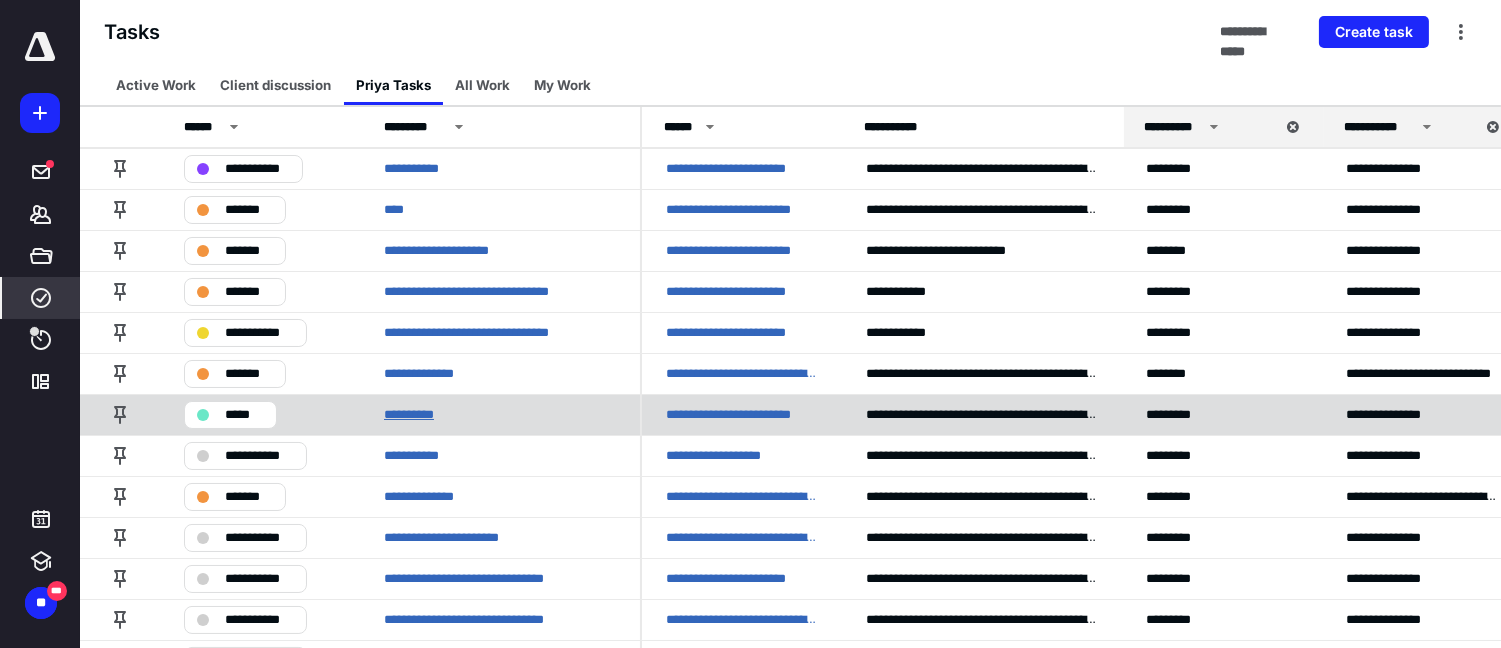 click on "**********" at bounding box center [421, 414] 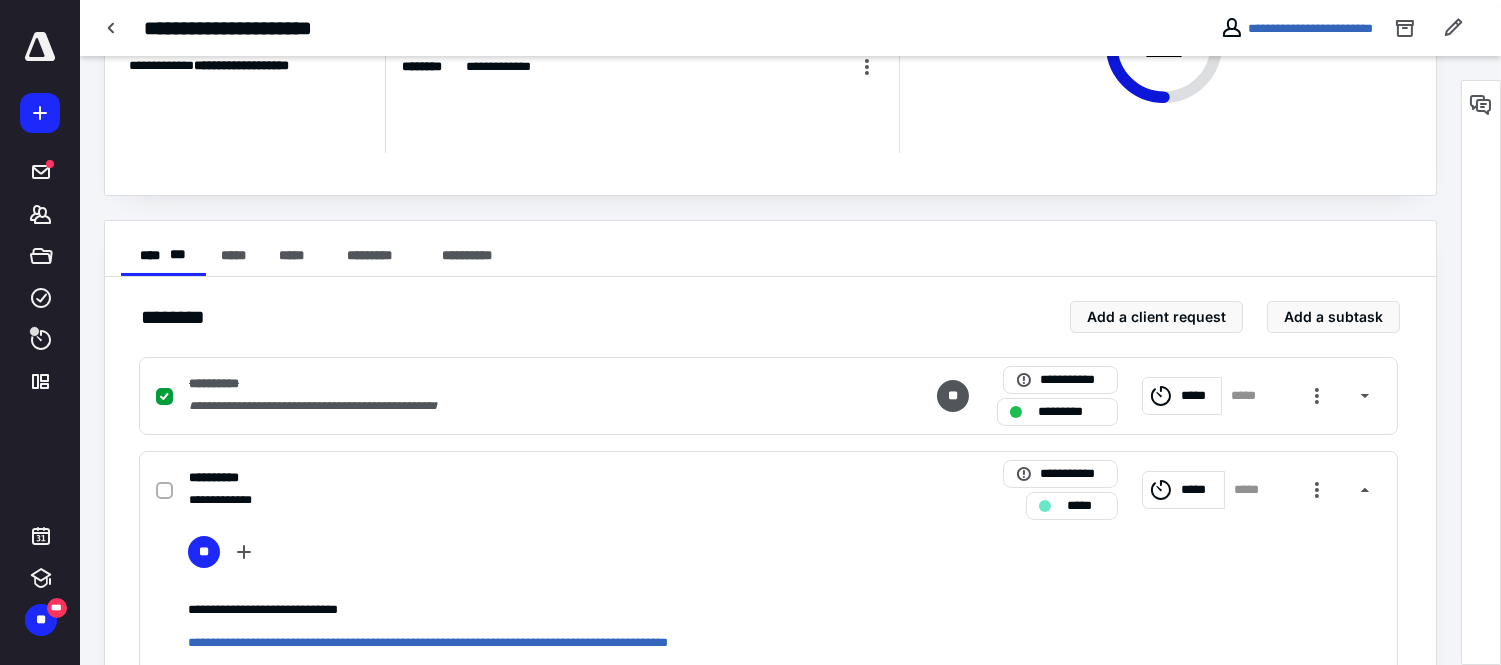 scroll, scrollTop: 333, scrollLeft: 0, axis: vertical 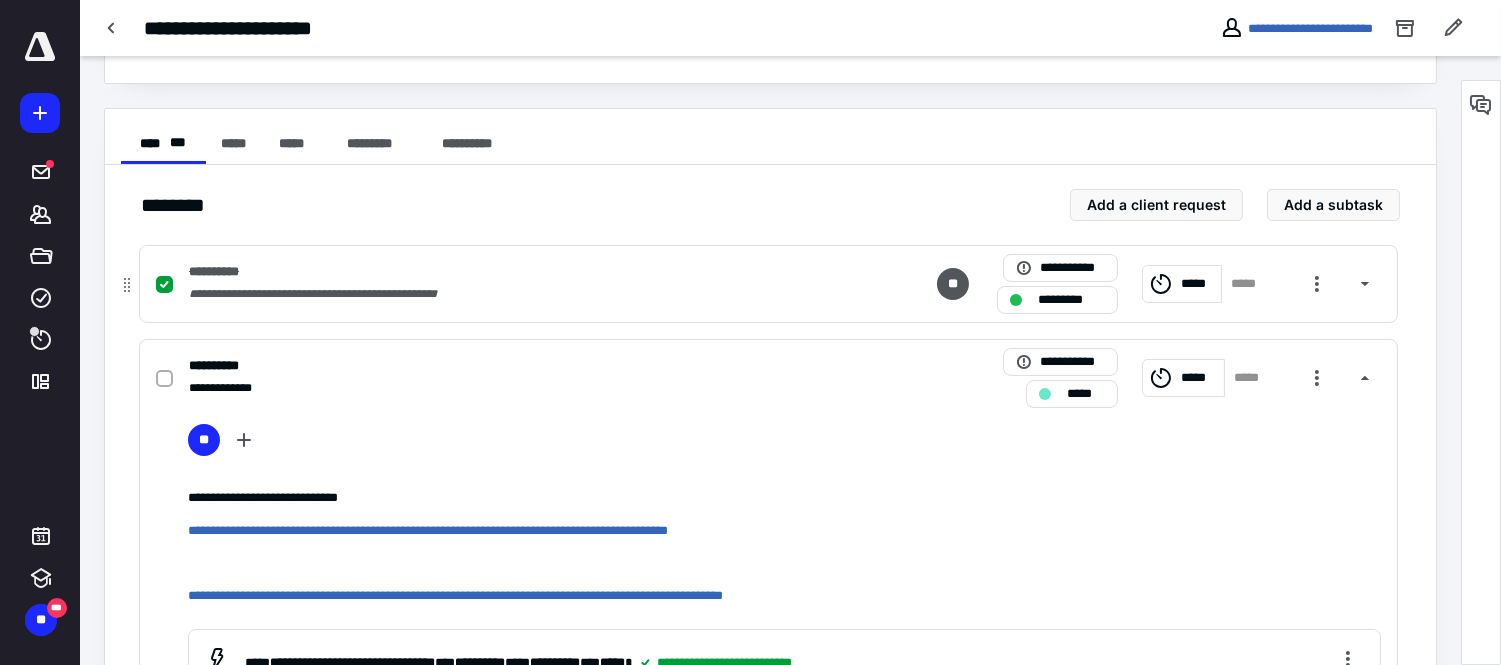 click on "**********" at bounding box center (506, 294) 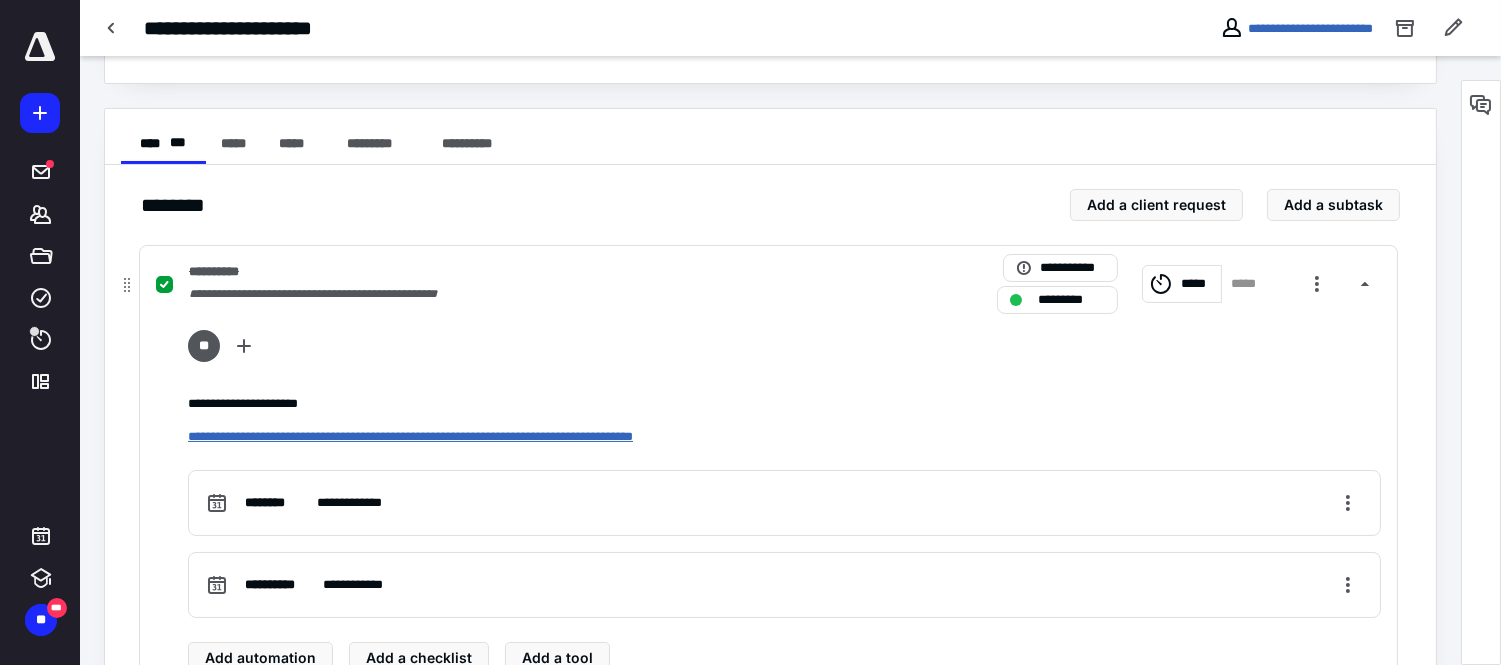 click on "**********" at bounding box center [410, 436] 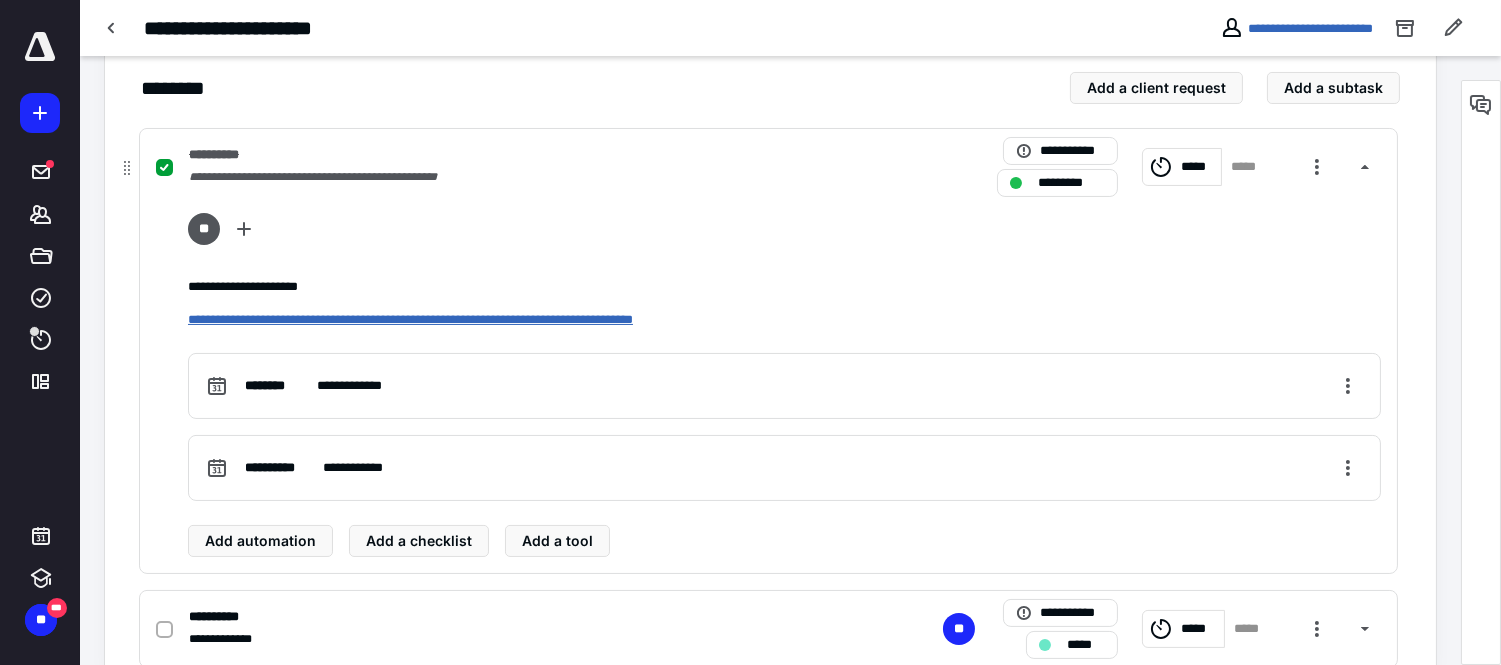 scroll, scrollTop: 502, scrollLeft: 0, axis: vertical 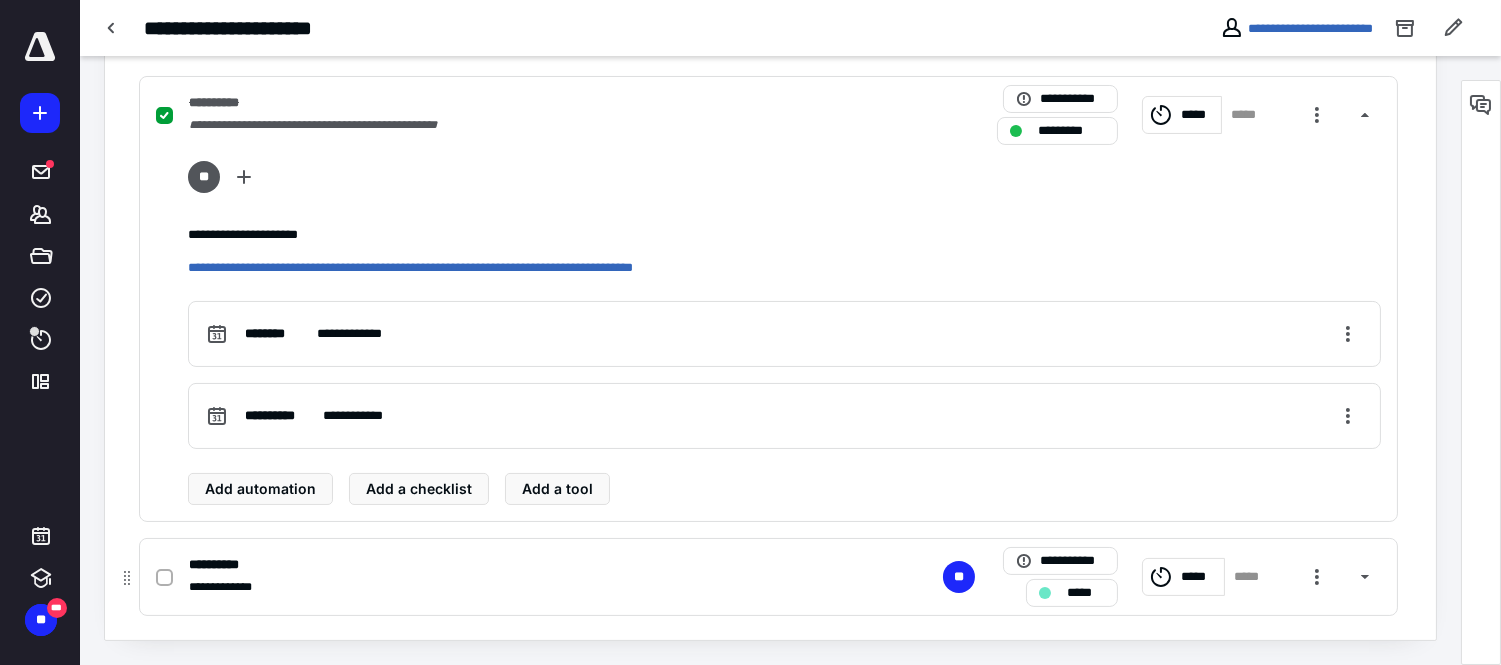 click on "**********" at bounding box center [506, 564] 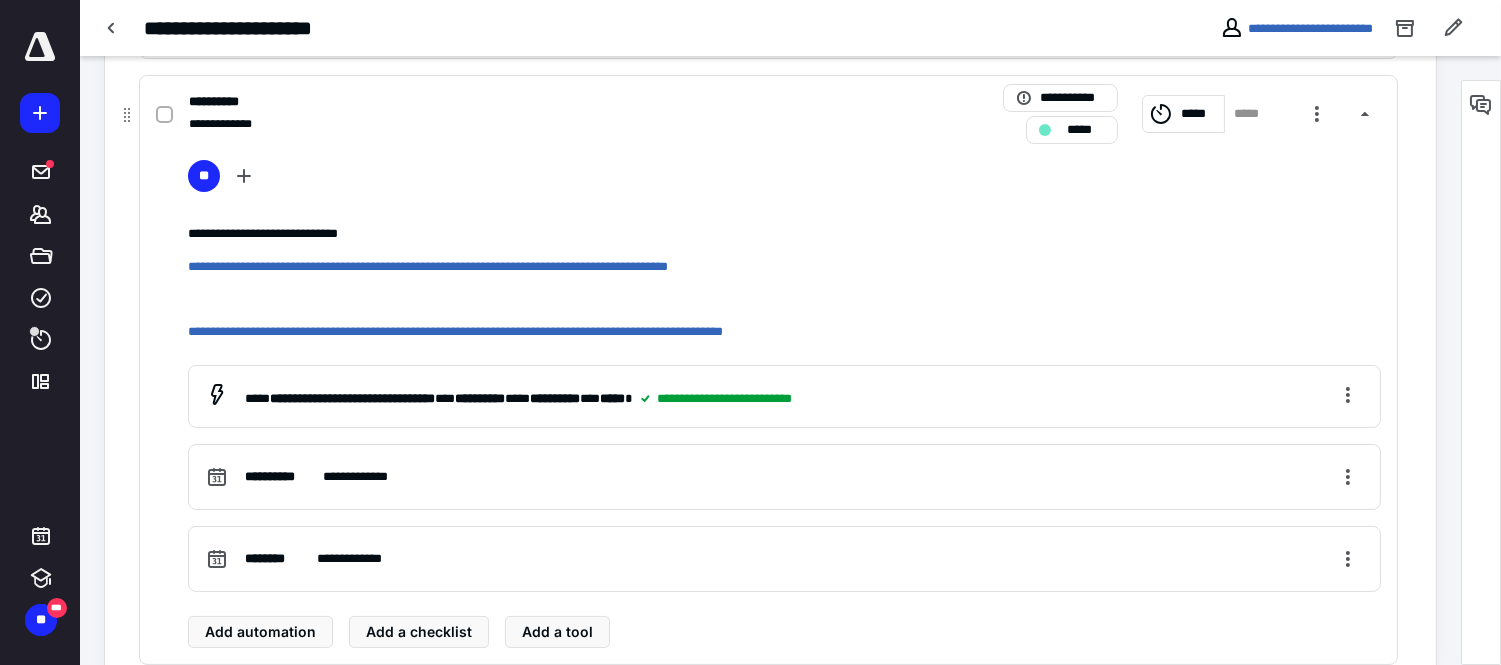 scroll, scrollTop: 646, scrollLeft: 0, axis: vertical 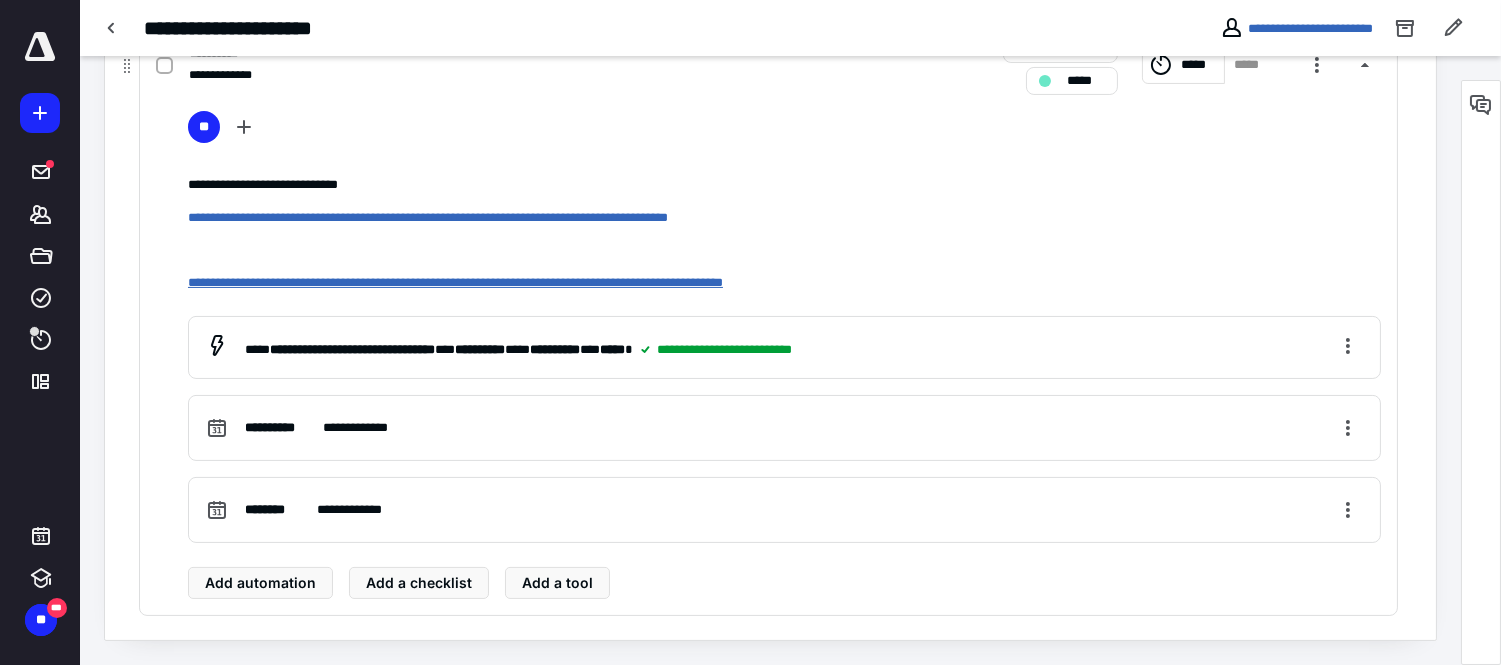 click on "**********" at bounding box center [455, 282] 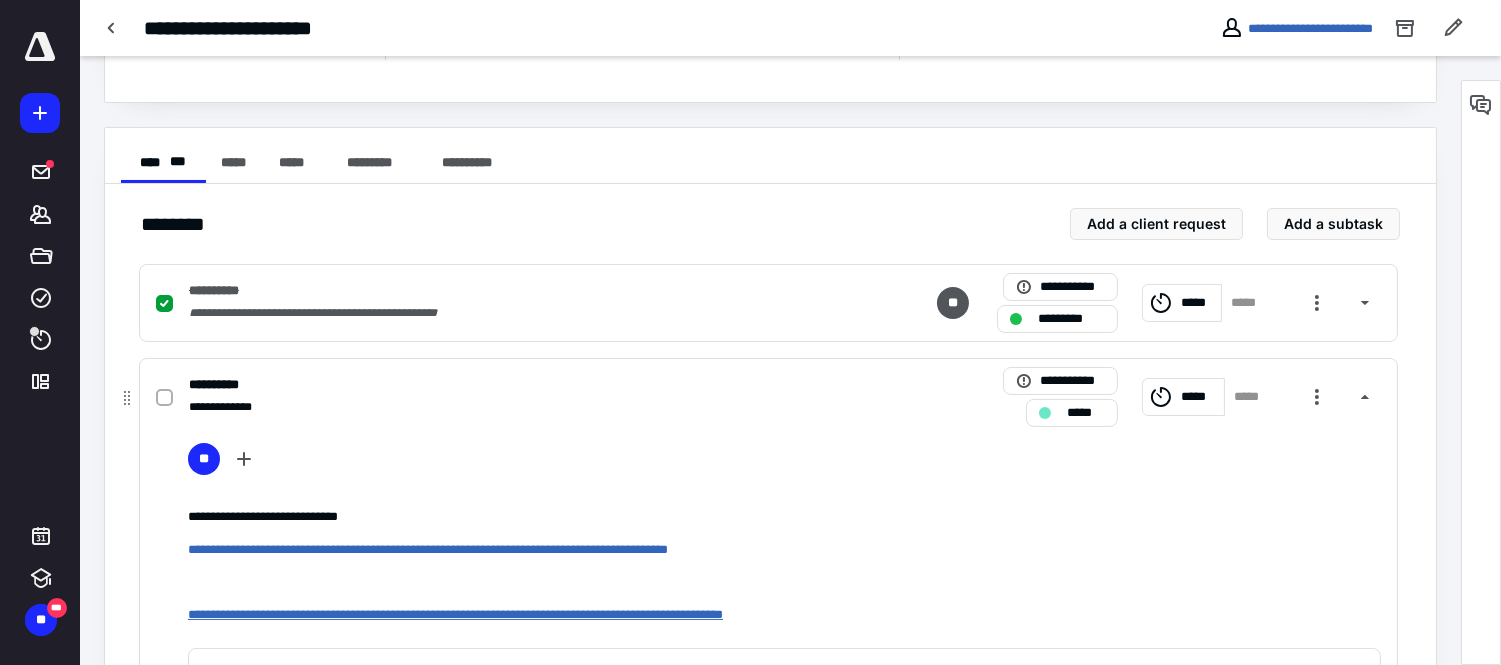 scroll, scrollTop: 313, scrollLeft: 0, axis: vertical 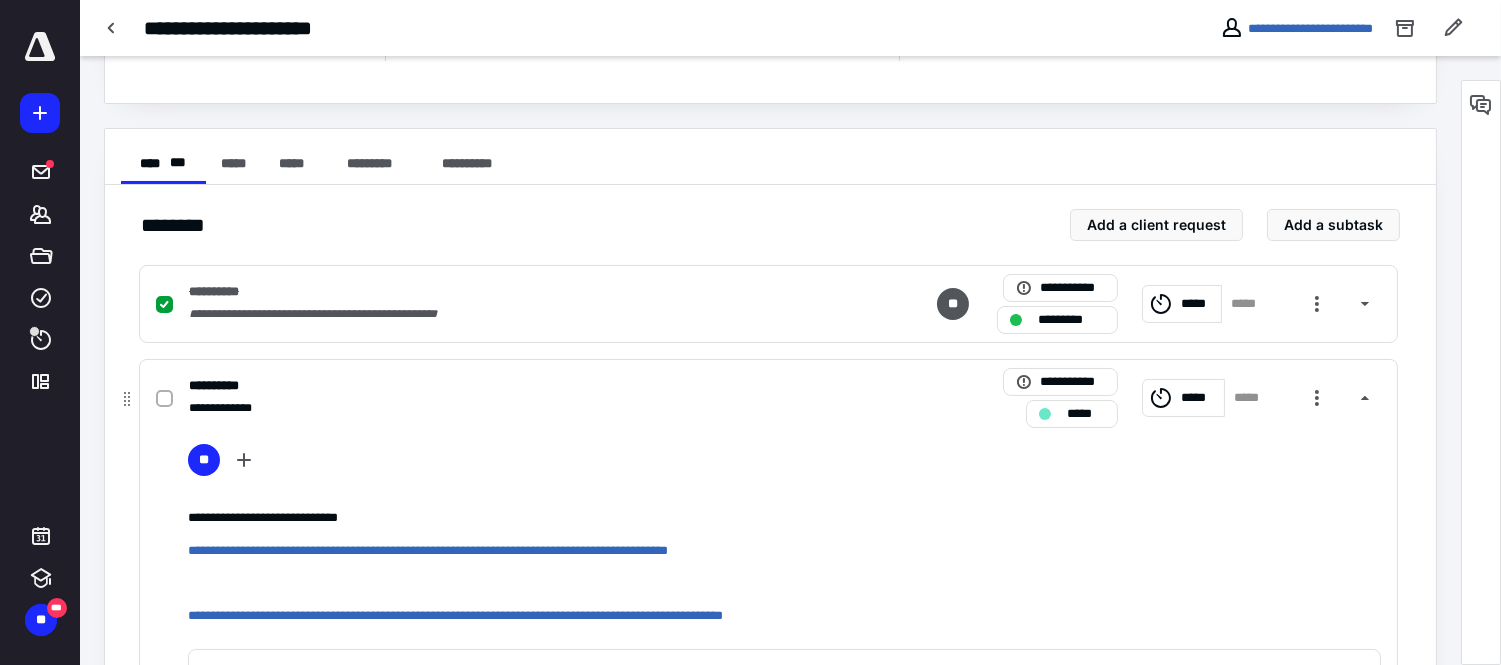click on "*****" at bounding box center (1199, 397) 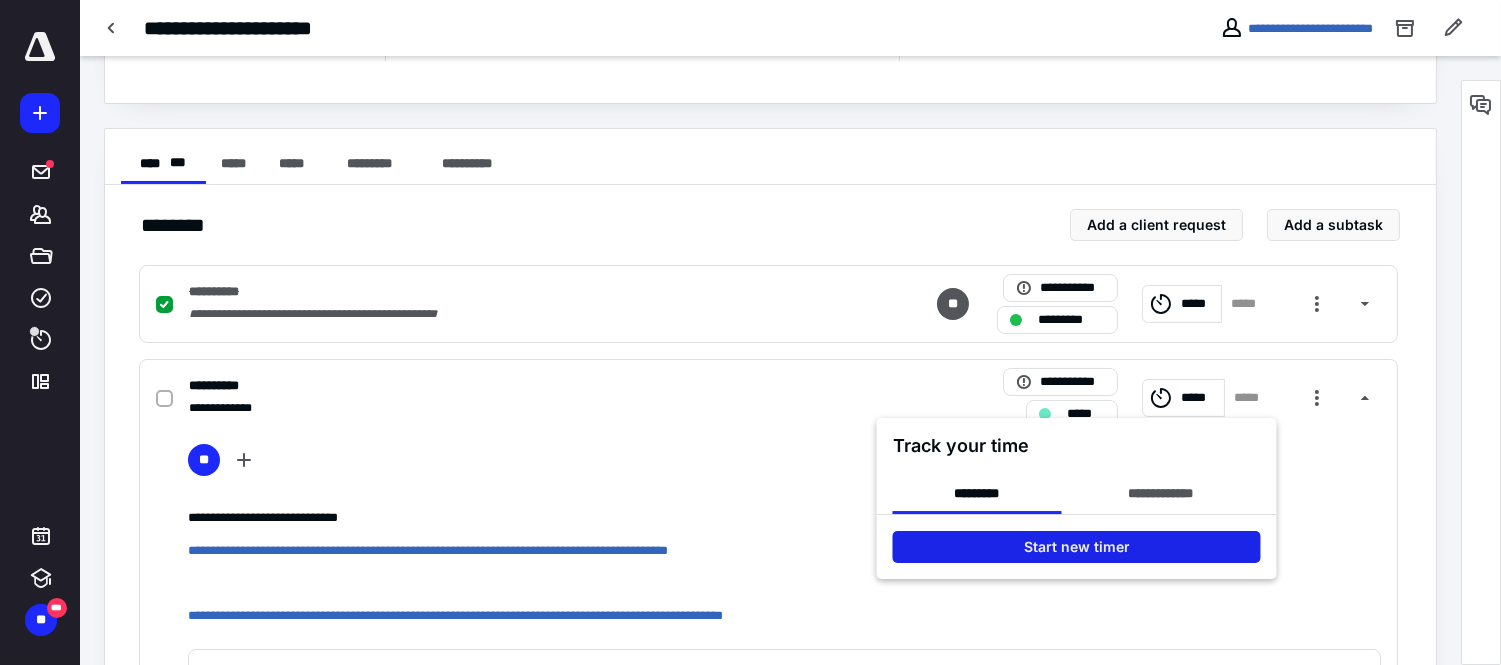 click on "Start new timer" at bounding box center (1077, 547) 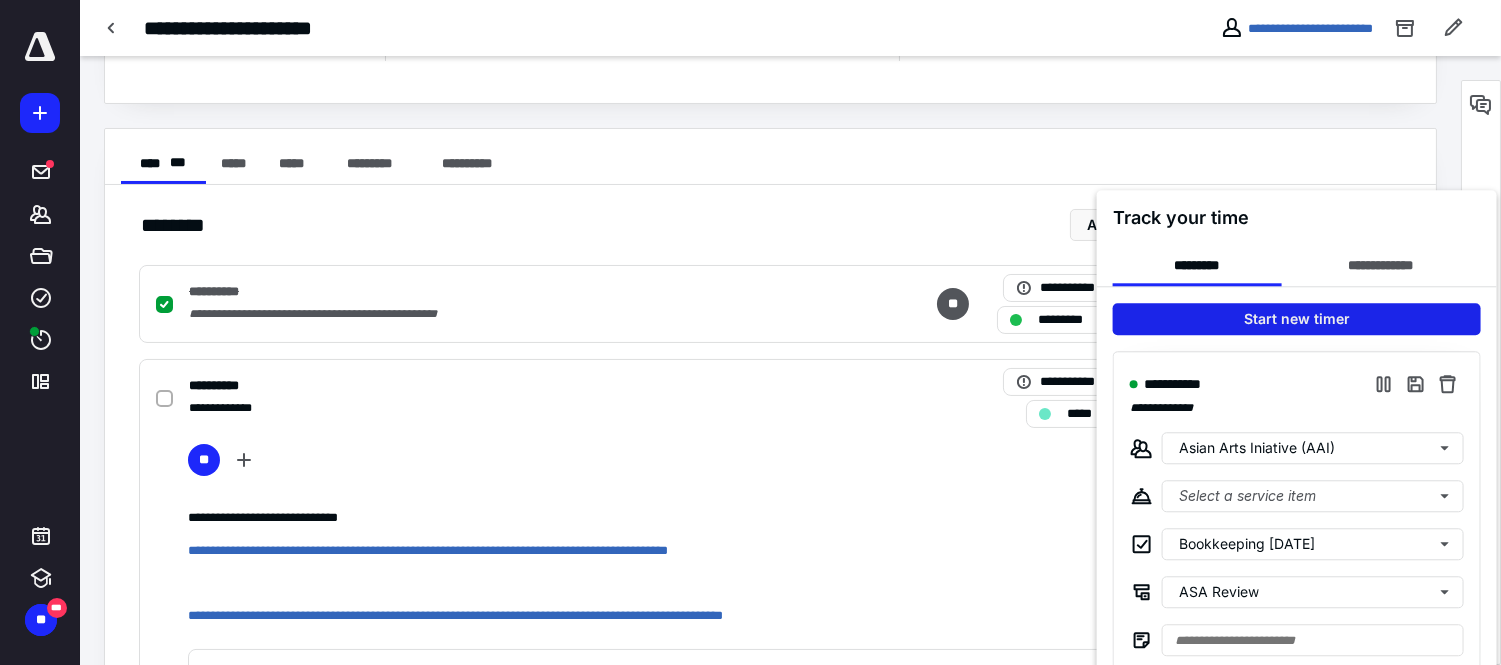 scroll, scrollTop: 424, scrollLeft: 0, axis: vertical 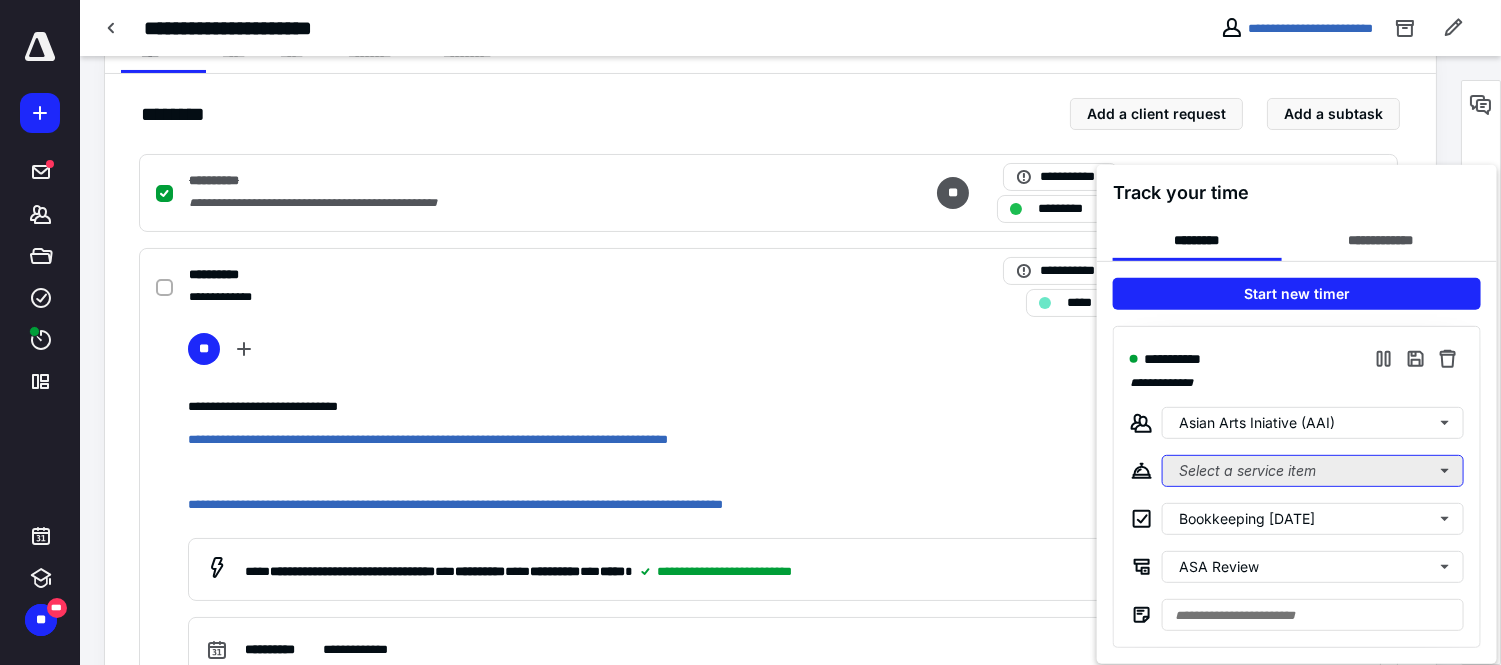 click on "Select a service item" at bounding box center [1313, 471] 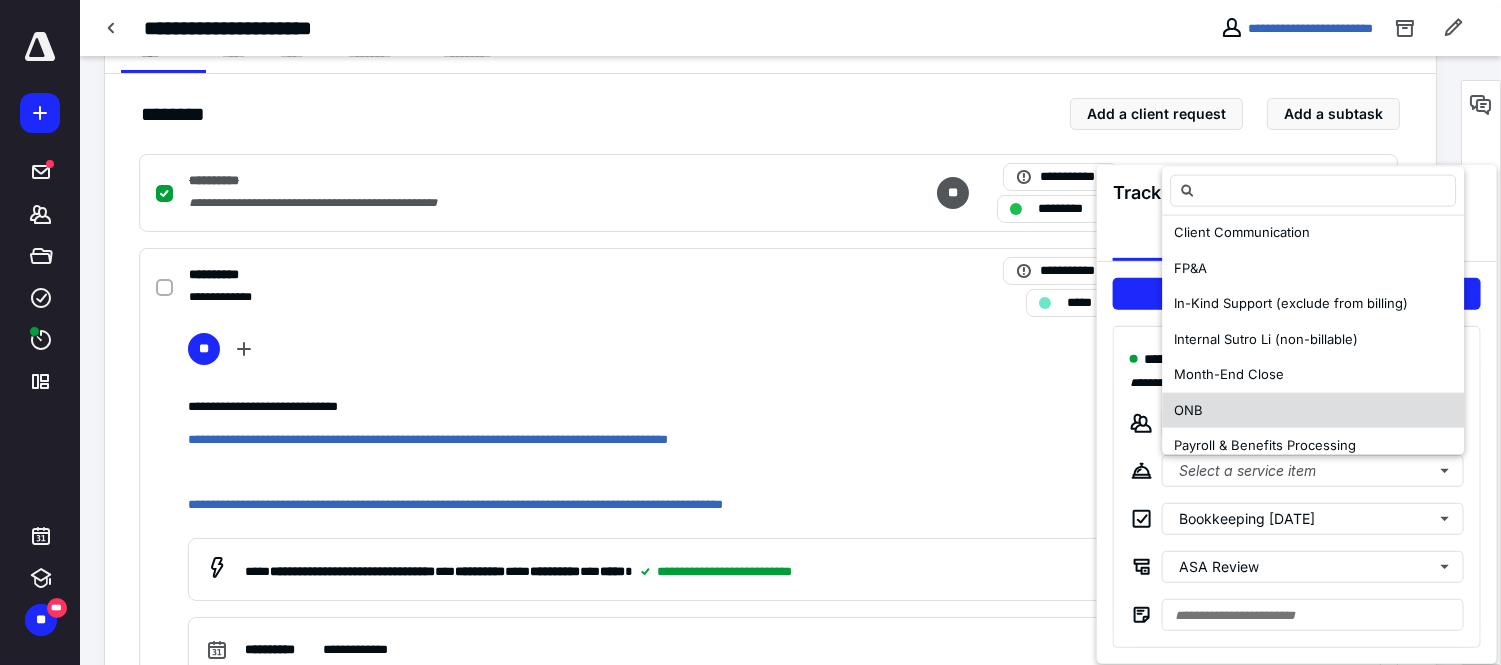 scroll, scrollTop: 333, scrollLeft: 0, axis: vertical 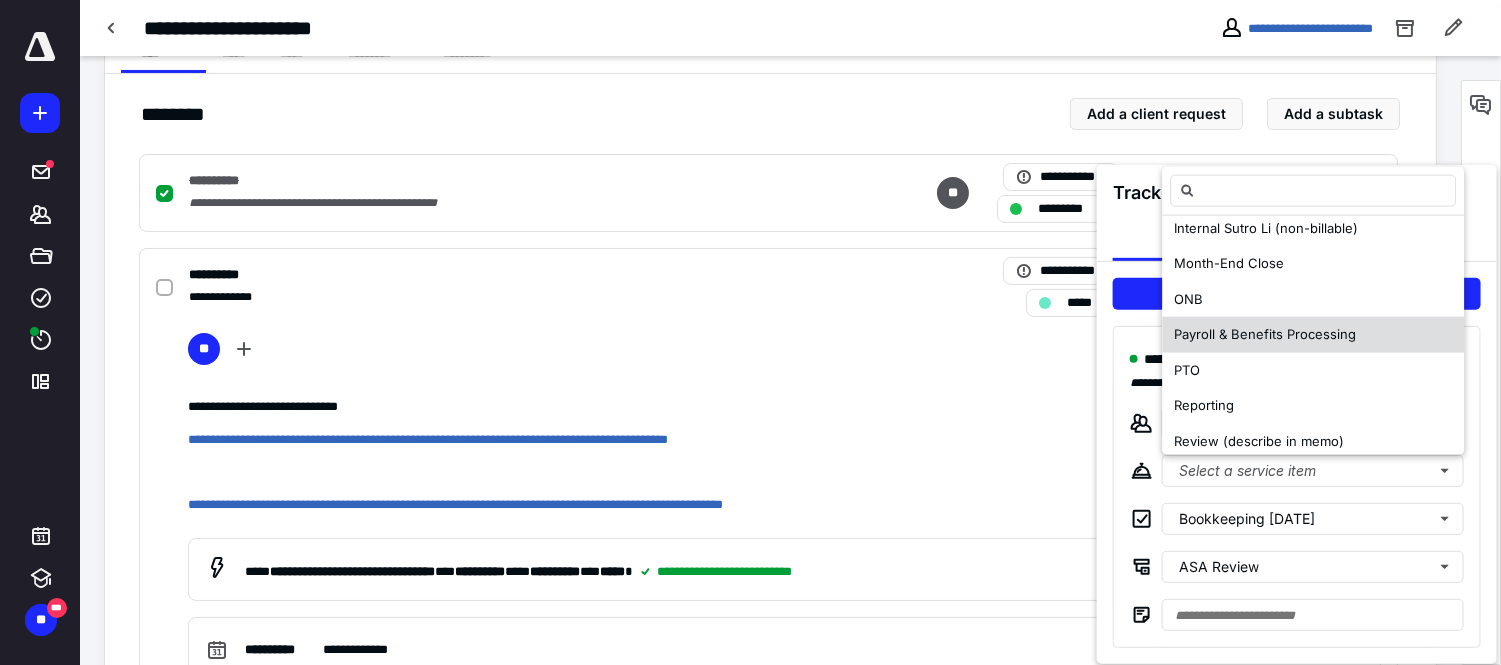 click on "Payroll & Benefits Processing" at bounding box center (1265, 335) 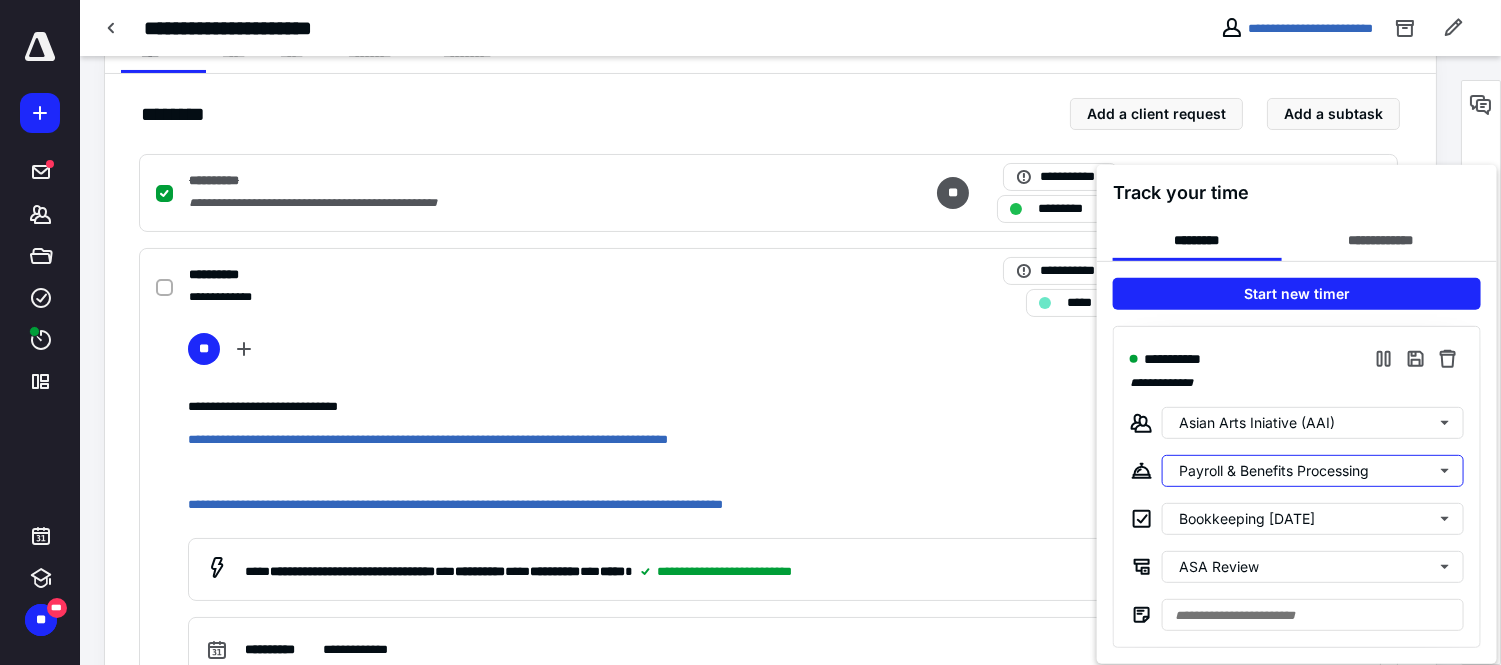scroll, scrollTop: 0, scrollLeft: 0, axis: both 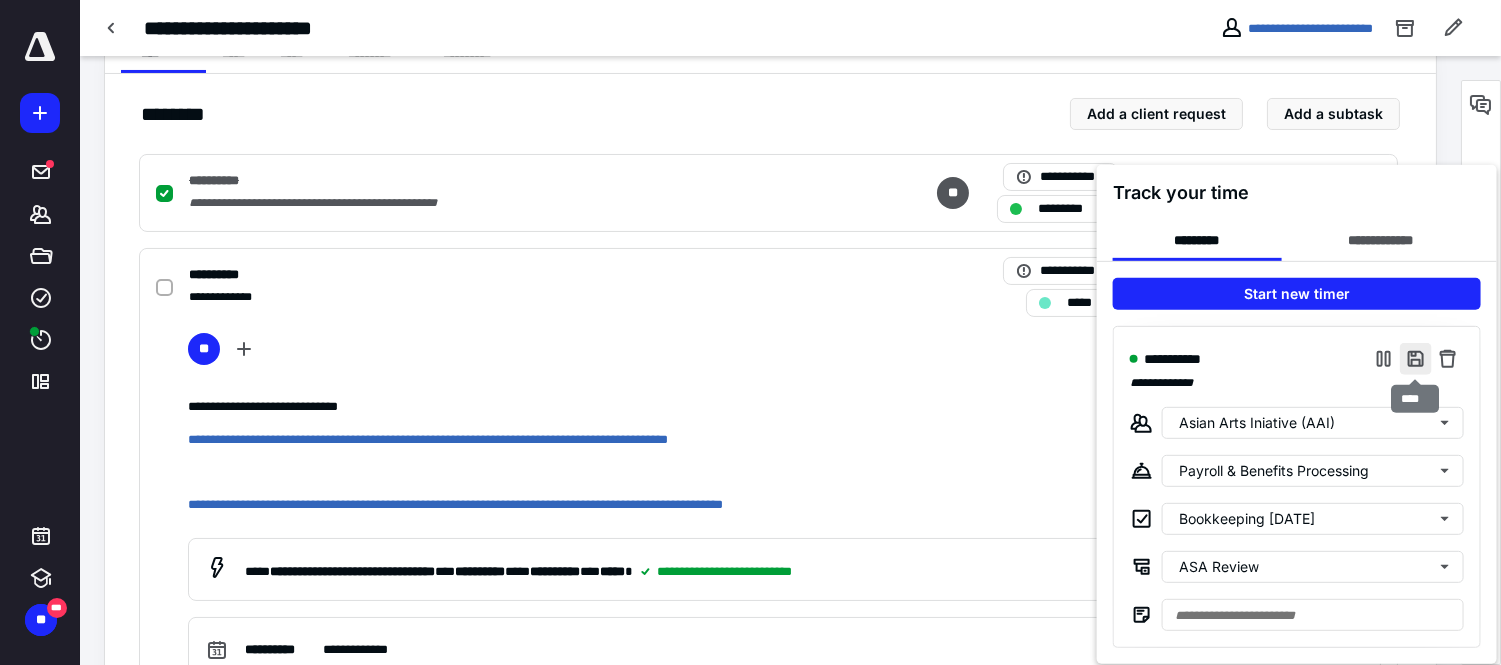 click at bounding box center [1416, 359] 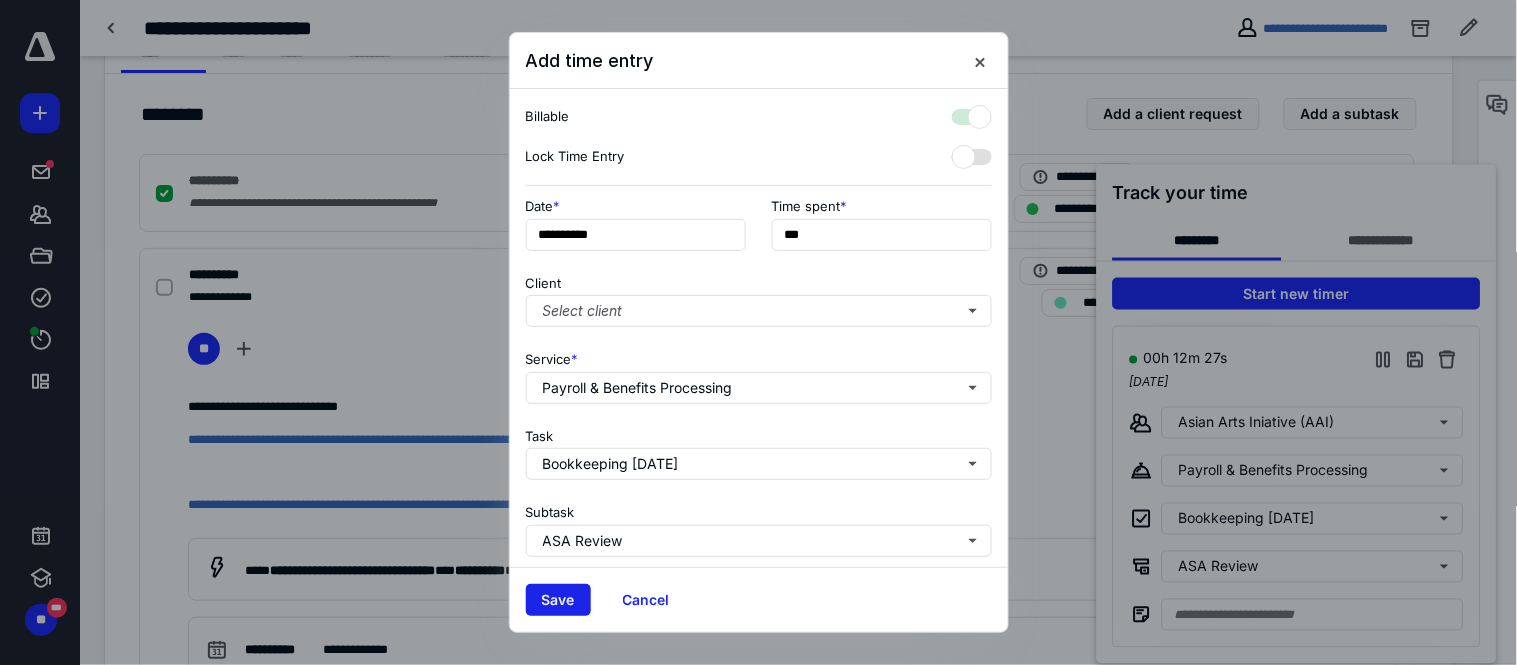 click on "Save" at bounding box center (558, 600) 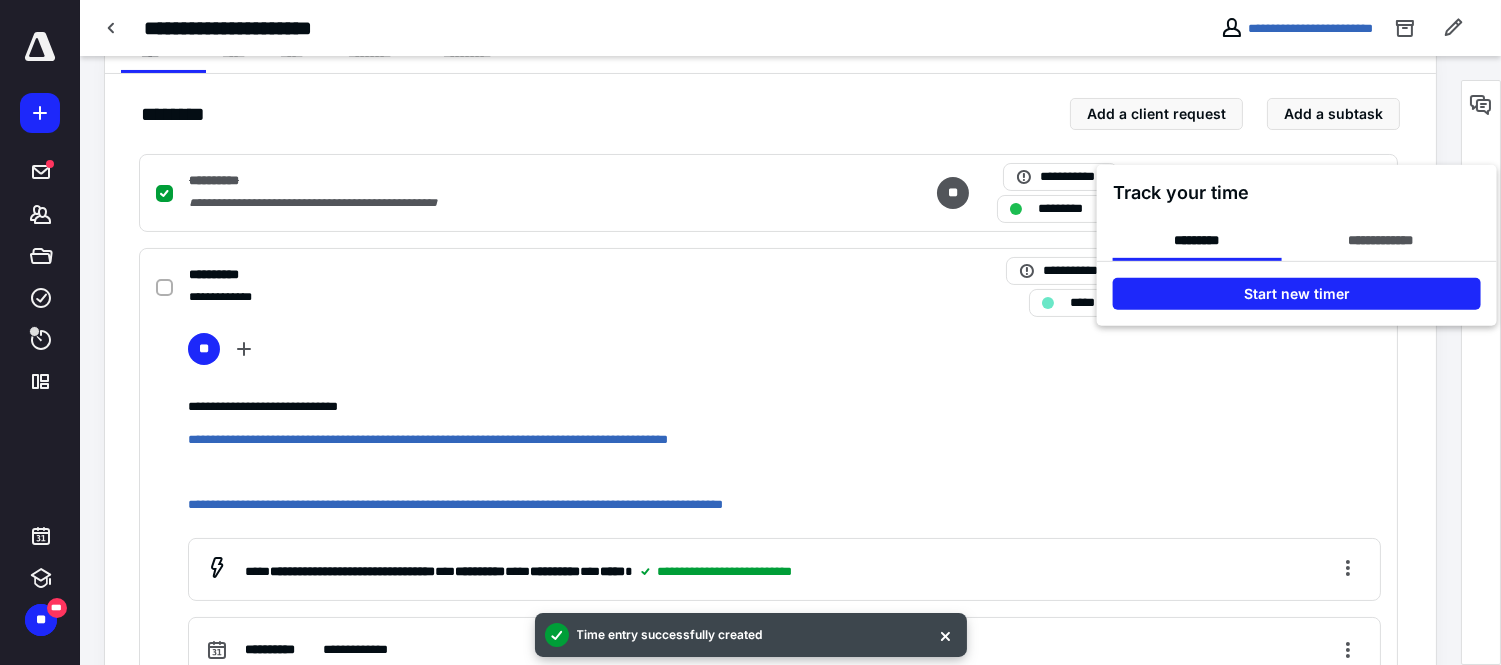 click at bounding box center [750, 332] 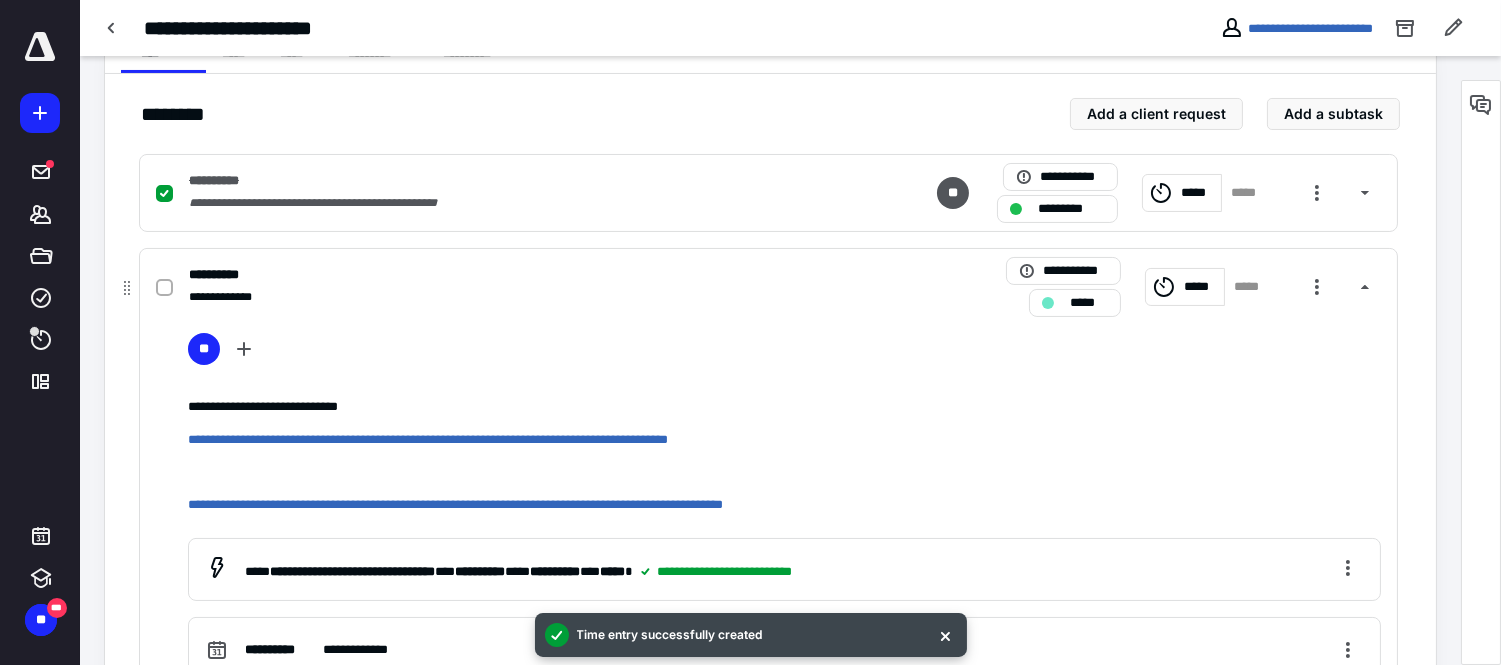 click on "**********" at bounding box center [768, 543] 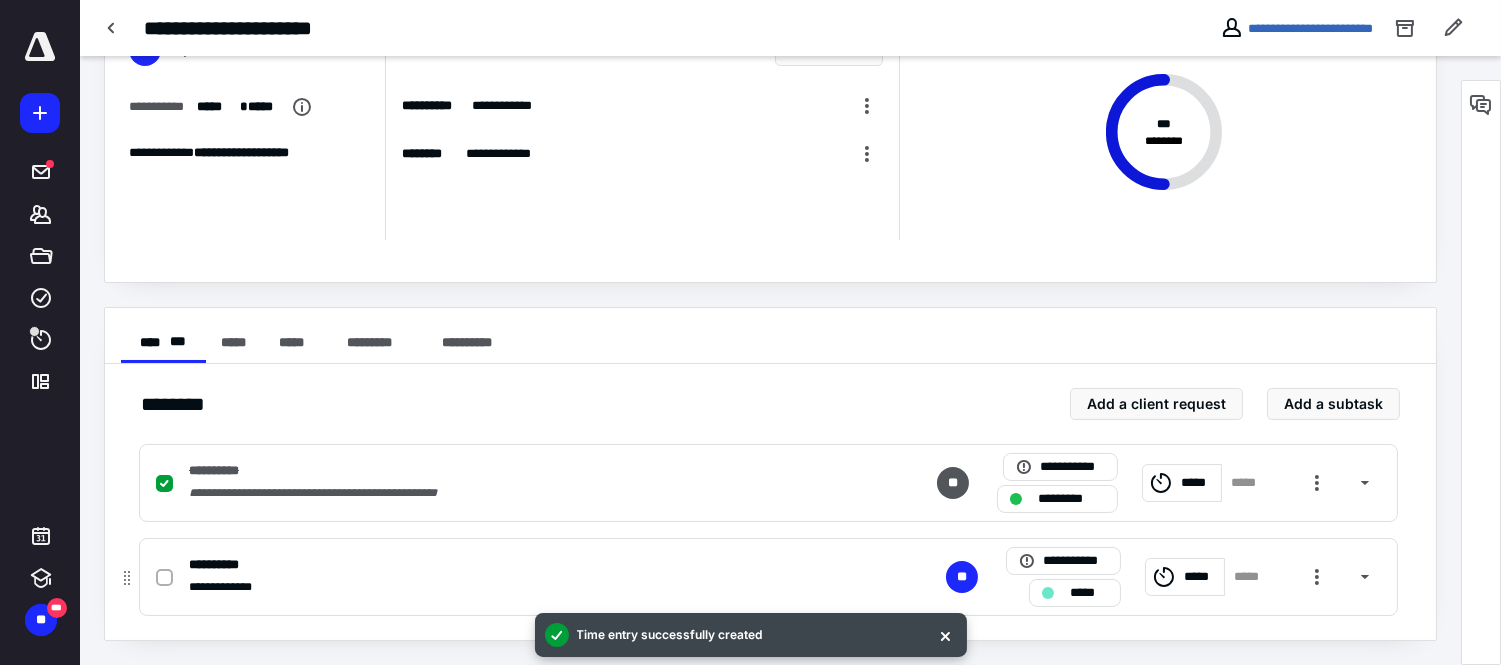 click 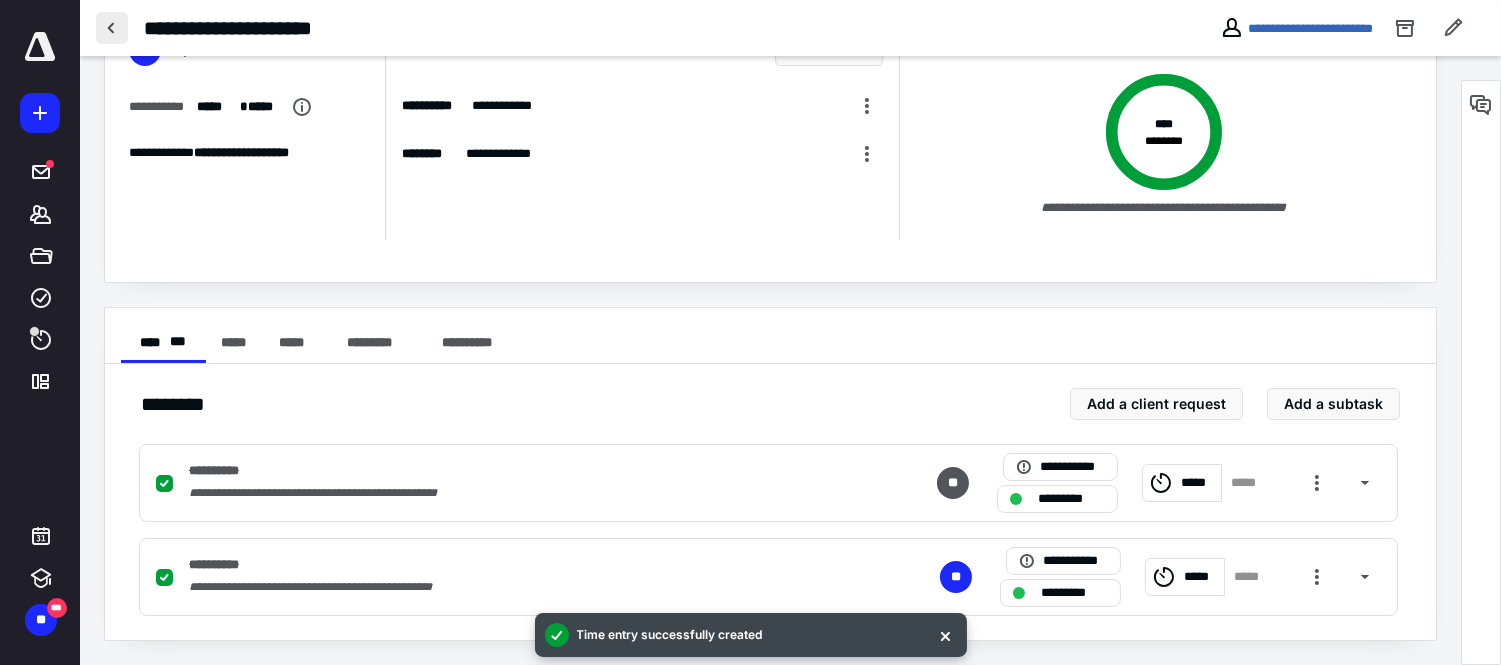 click at bounding box center (112, 28) 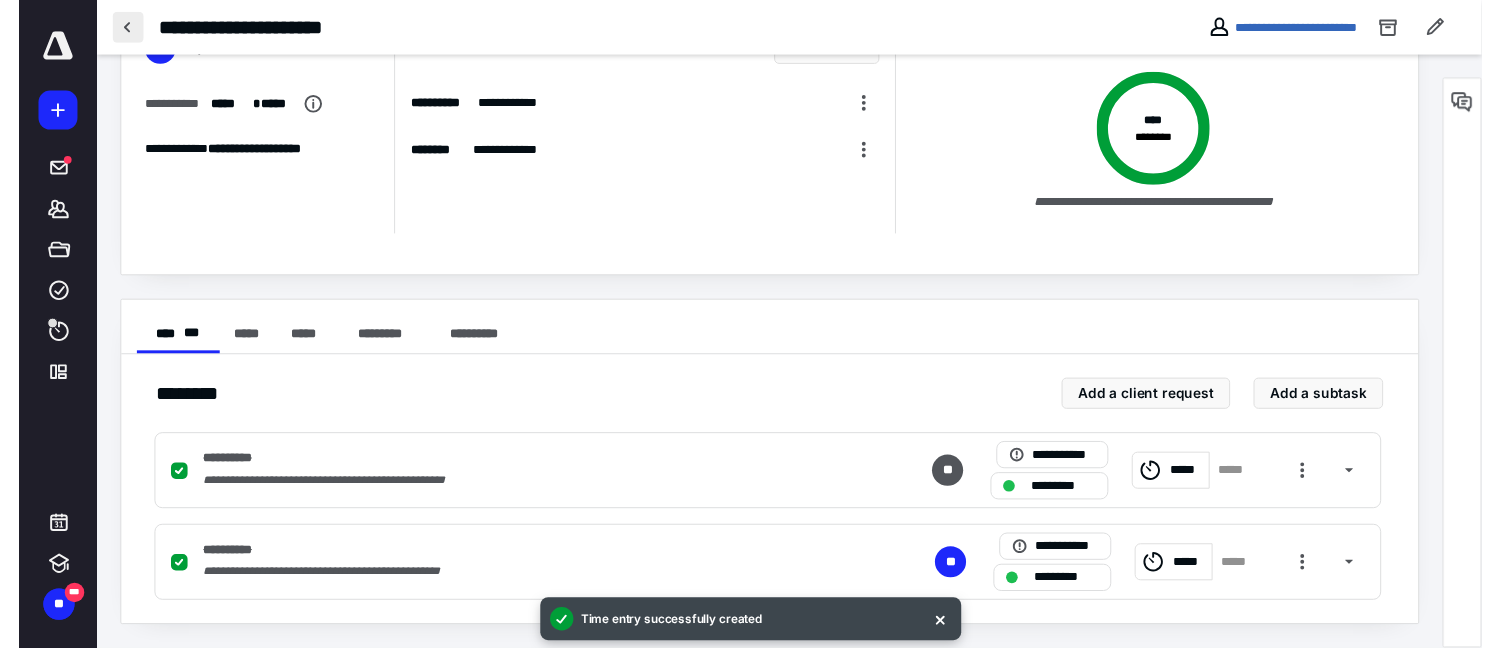 scroll, scrollTop: 0, scrollLeft: 0, axis: both 